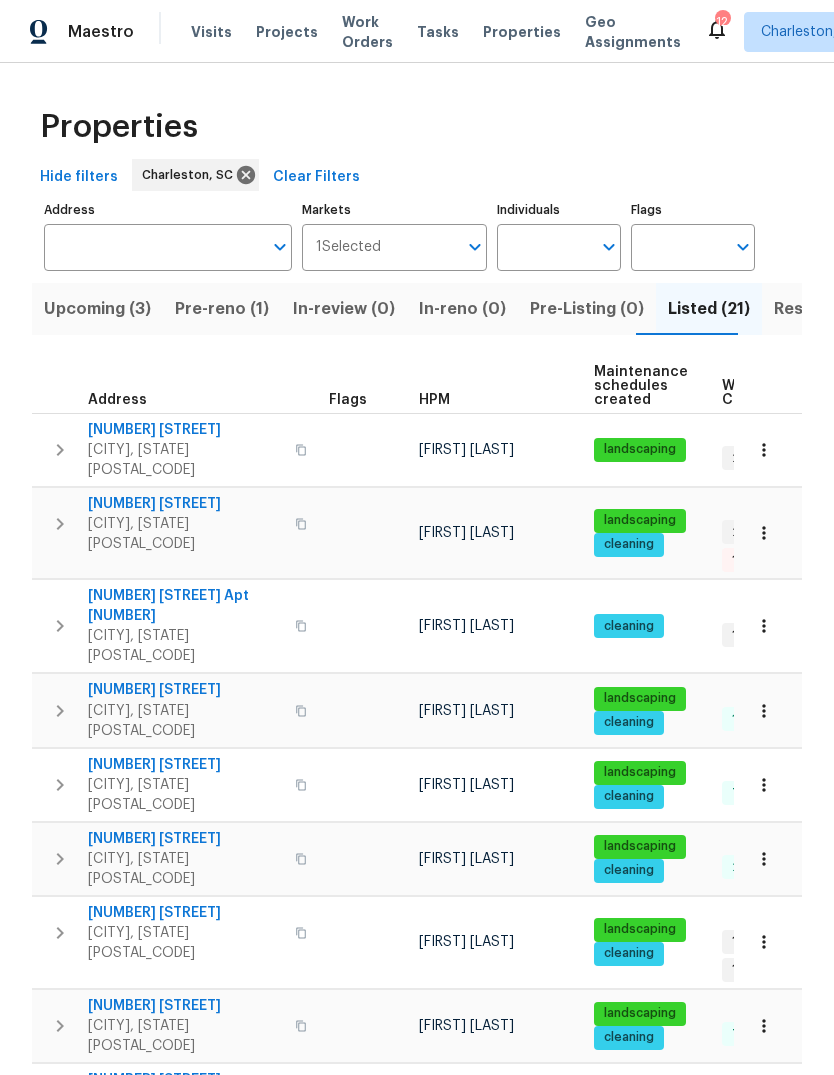 scroll, scrollTop: 0, scrollLeft: 0, axis: both 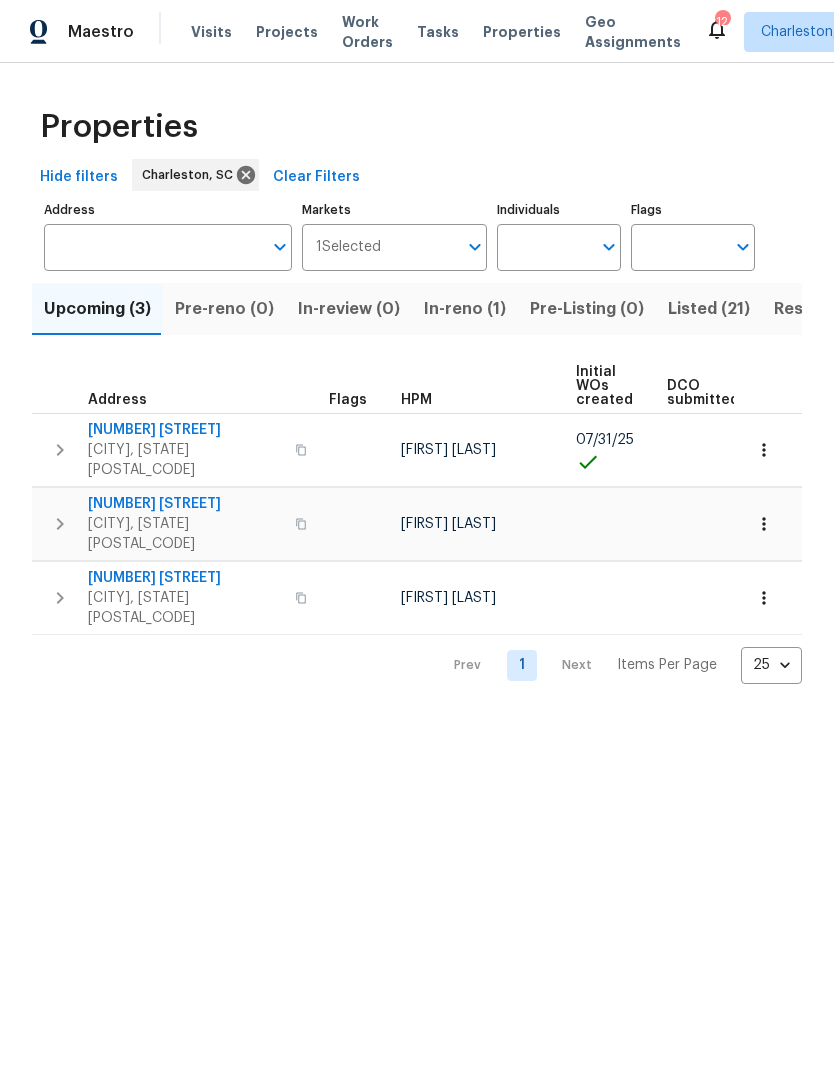 click on "Address" at bounding box center [153, 247] 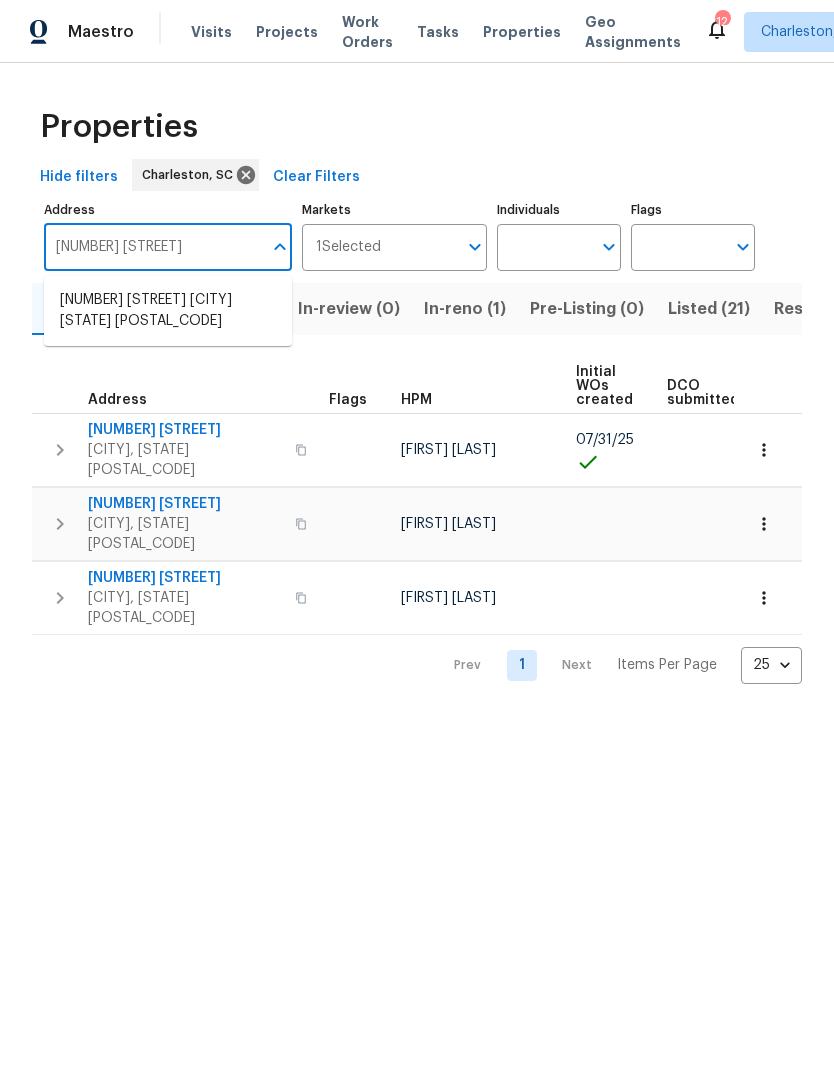 type on "105 gambels" 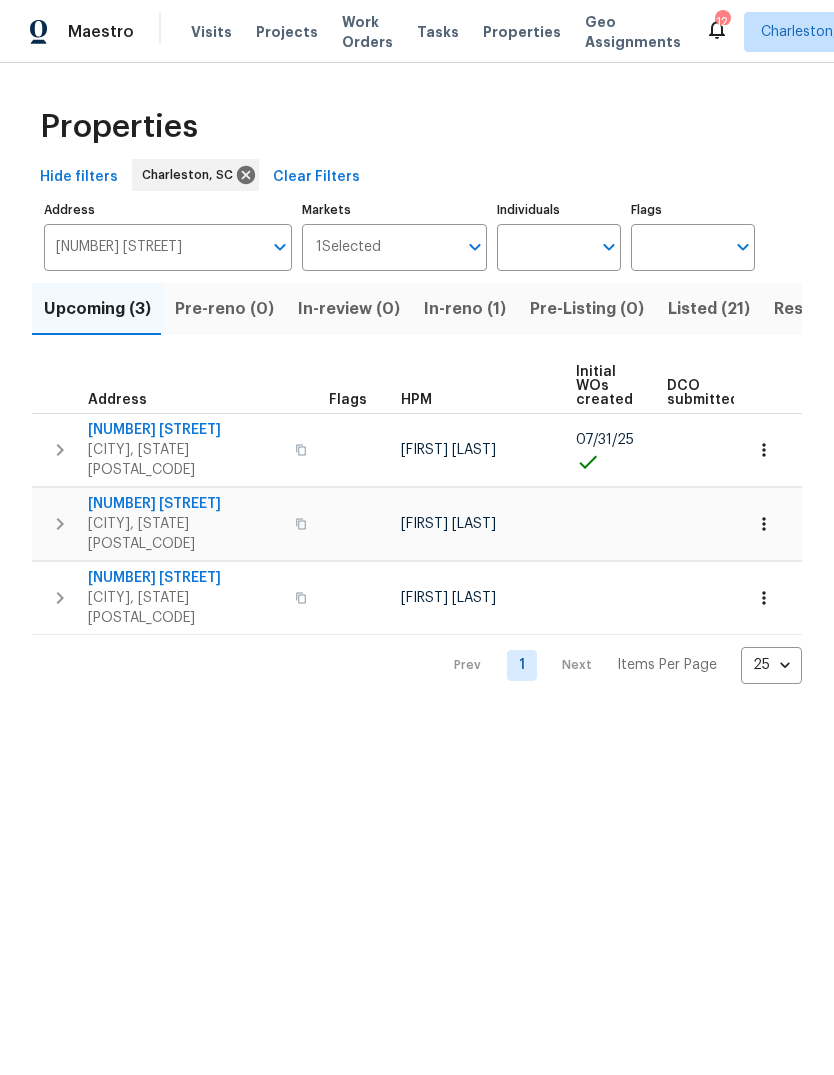 click on "Resale (12)" at bounding box center [816, 309] 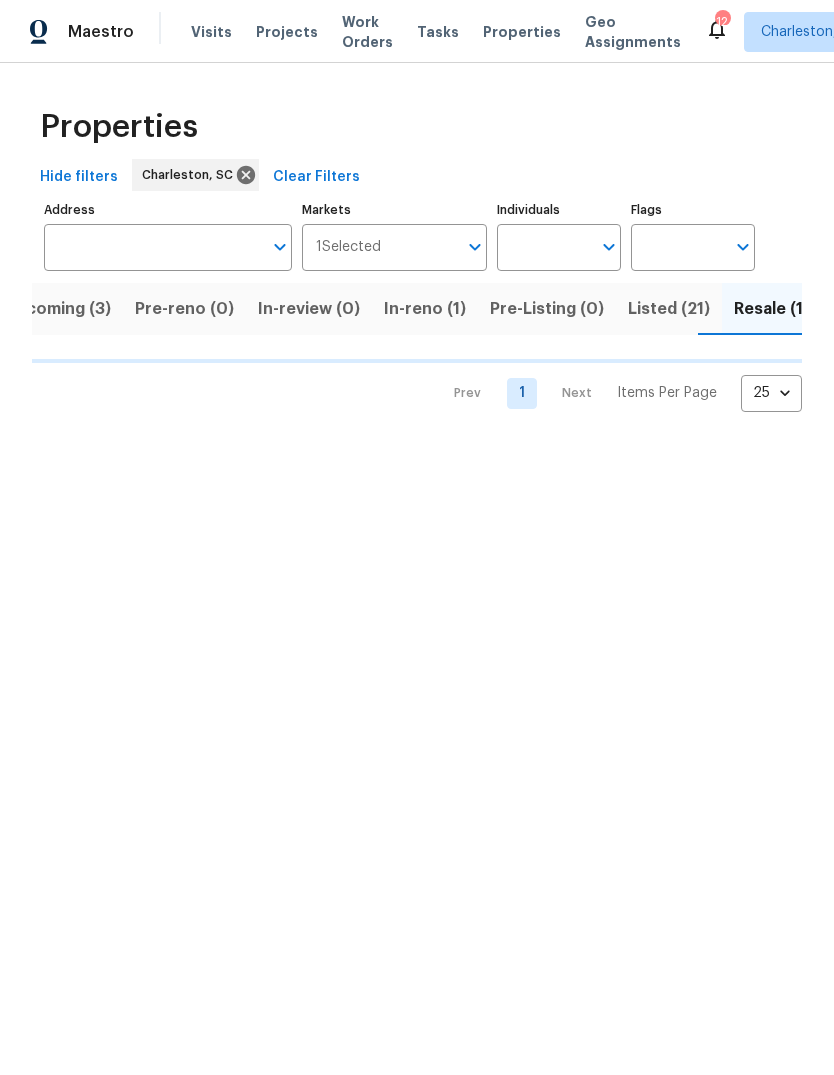 scroll, scrollTop: 0, scrollLeft: 41, axis: horizontal 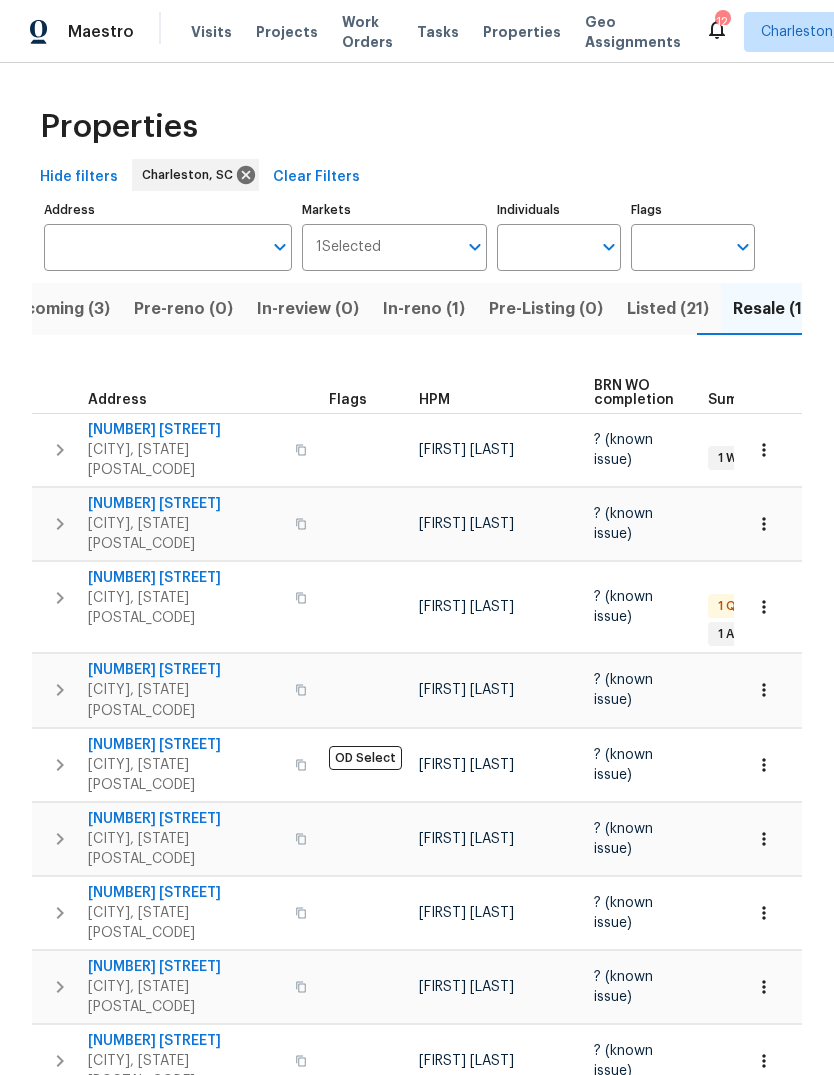 click on "Visits" at bounding box center [211, 32] 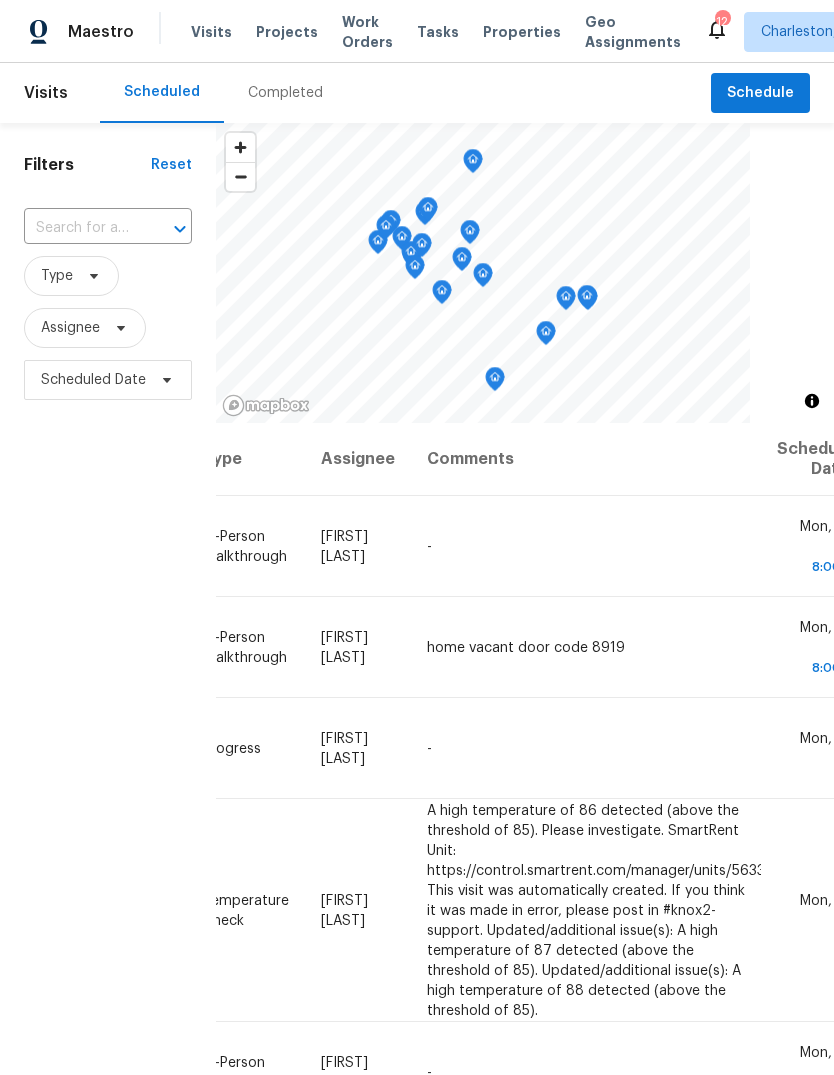 scroll, scrollTop: 0, scrollLeft: 176, axis: horizontal 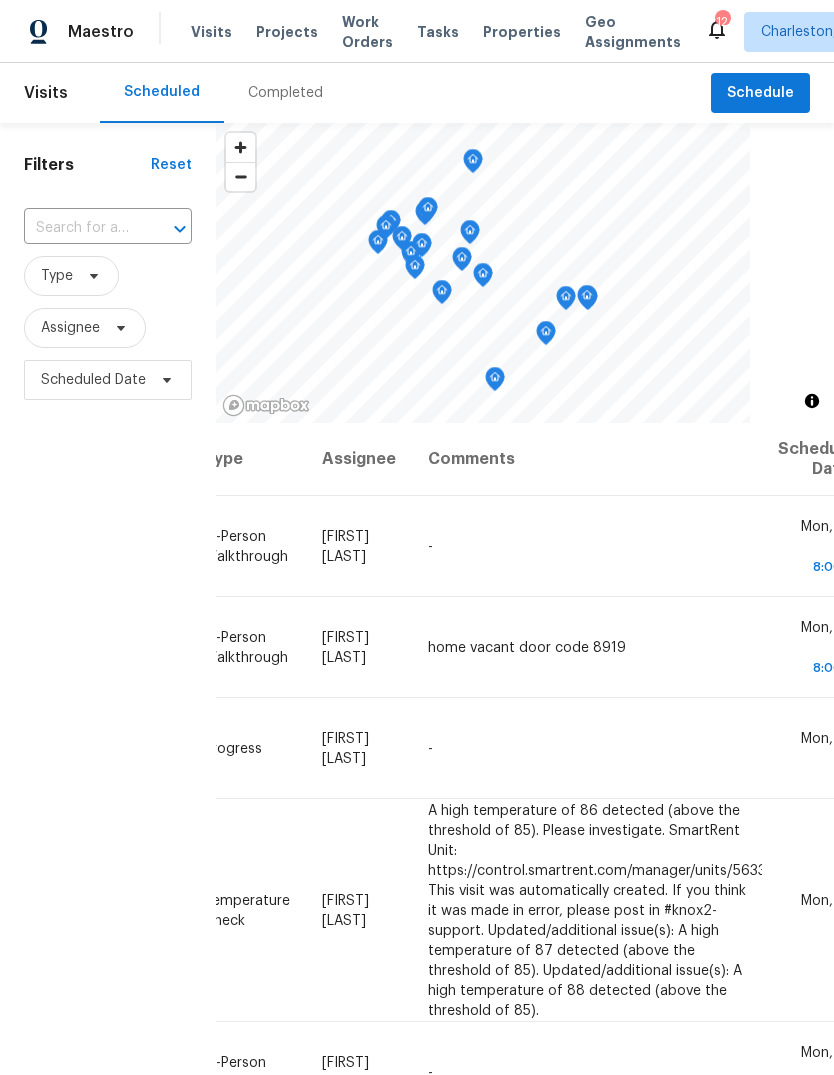 click 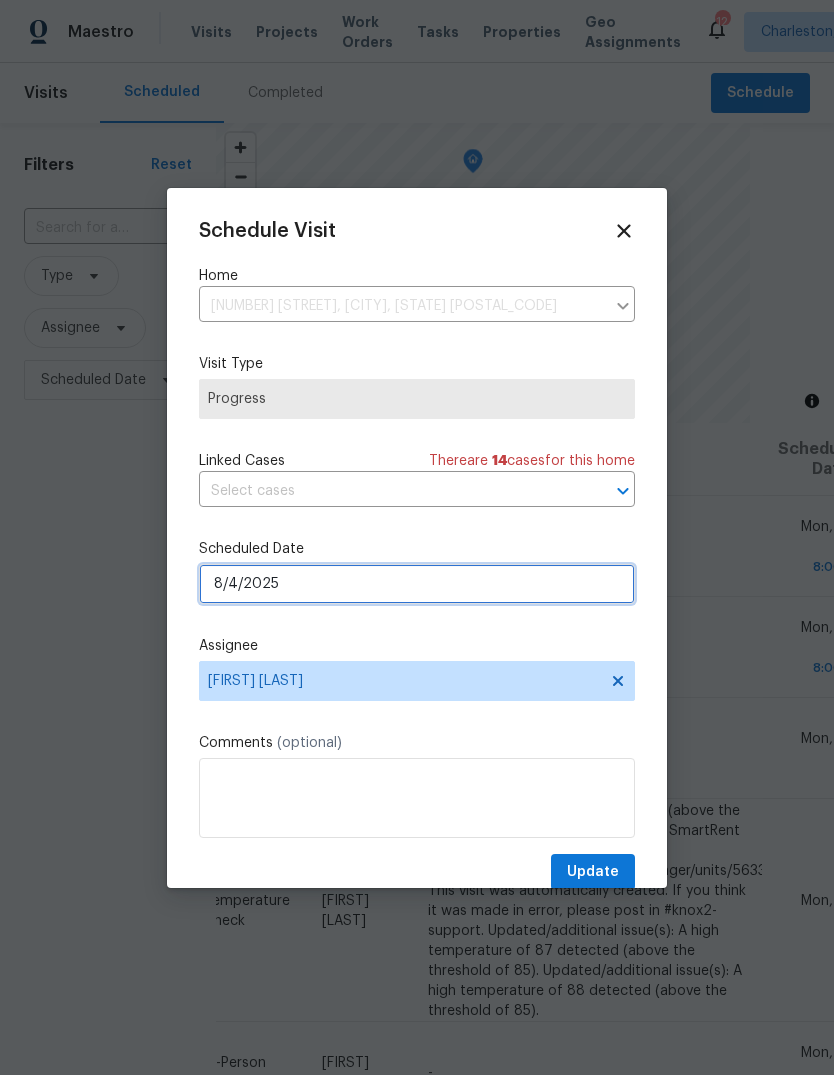 click on "8/4/2025" at bounding box center (417, 584) 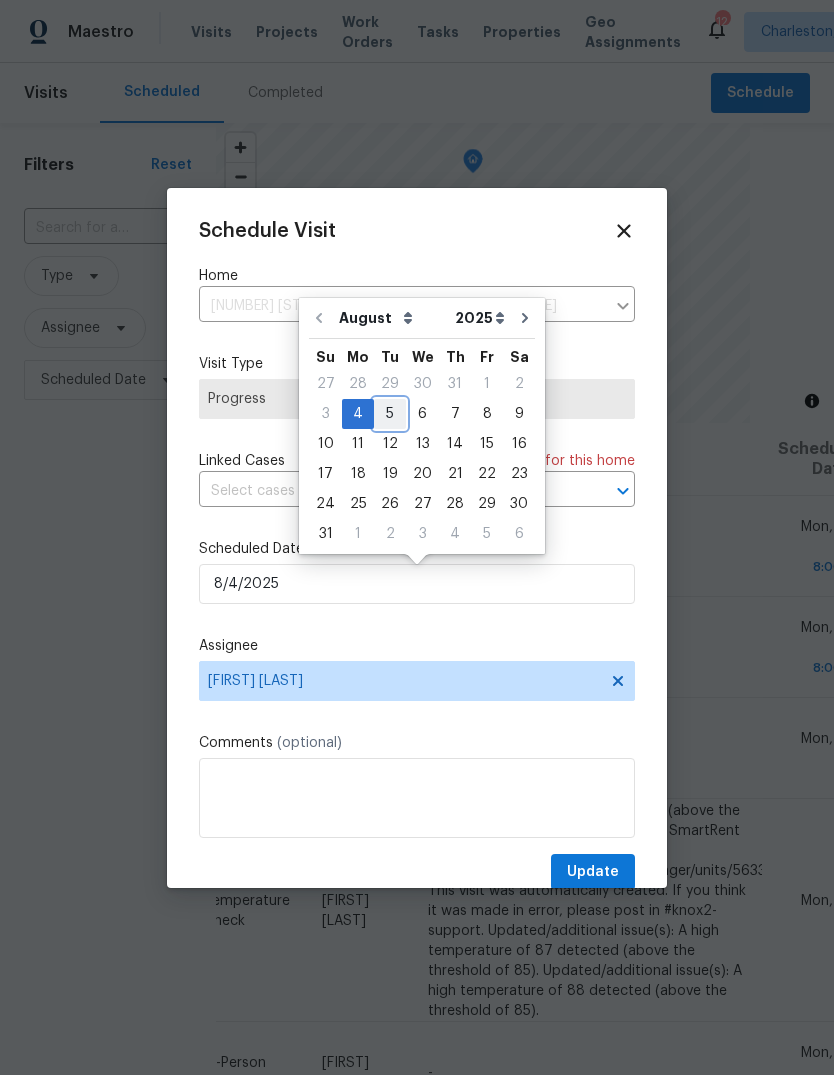 click on "5" at bounding box center [390, 414] 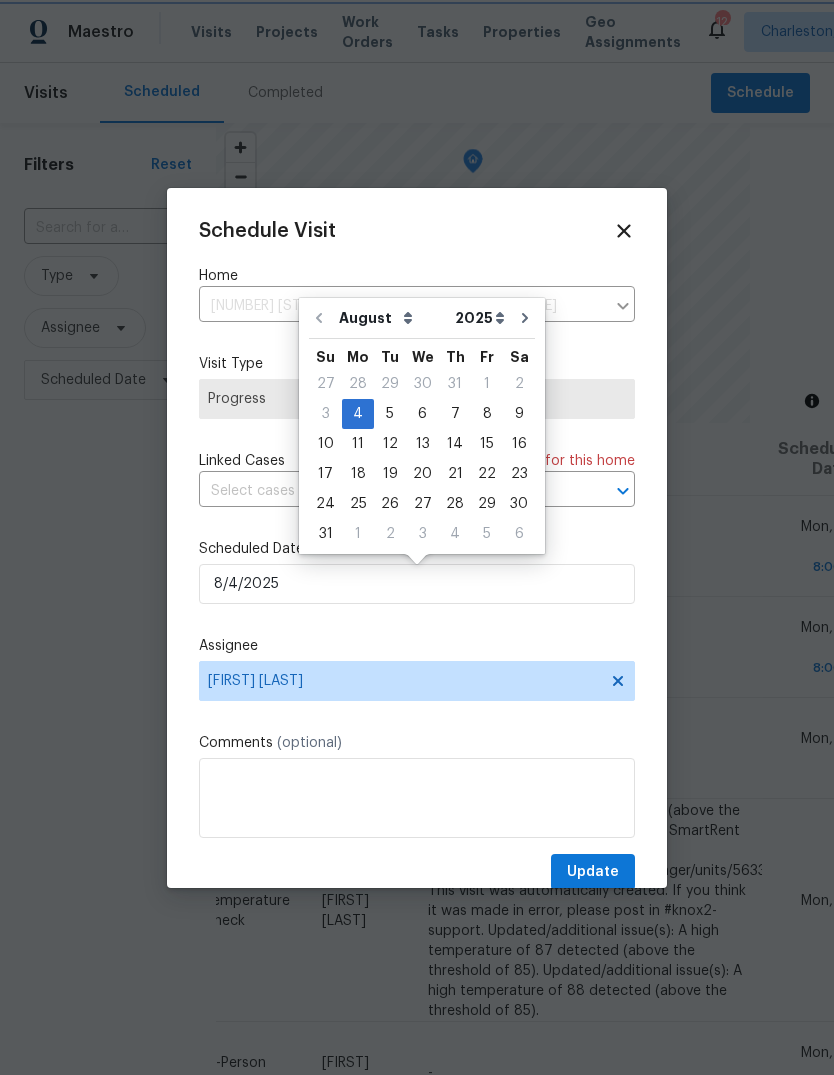 type on "8/5/2025" 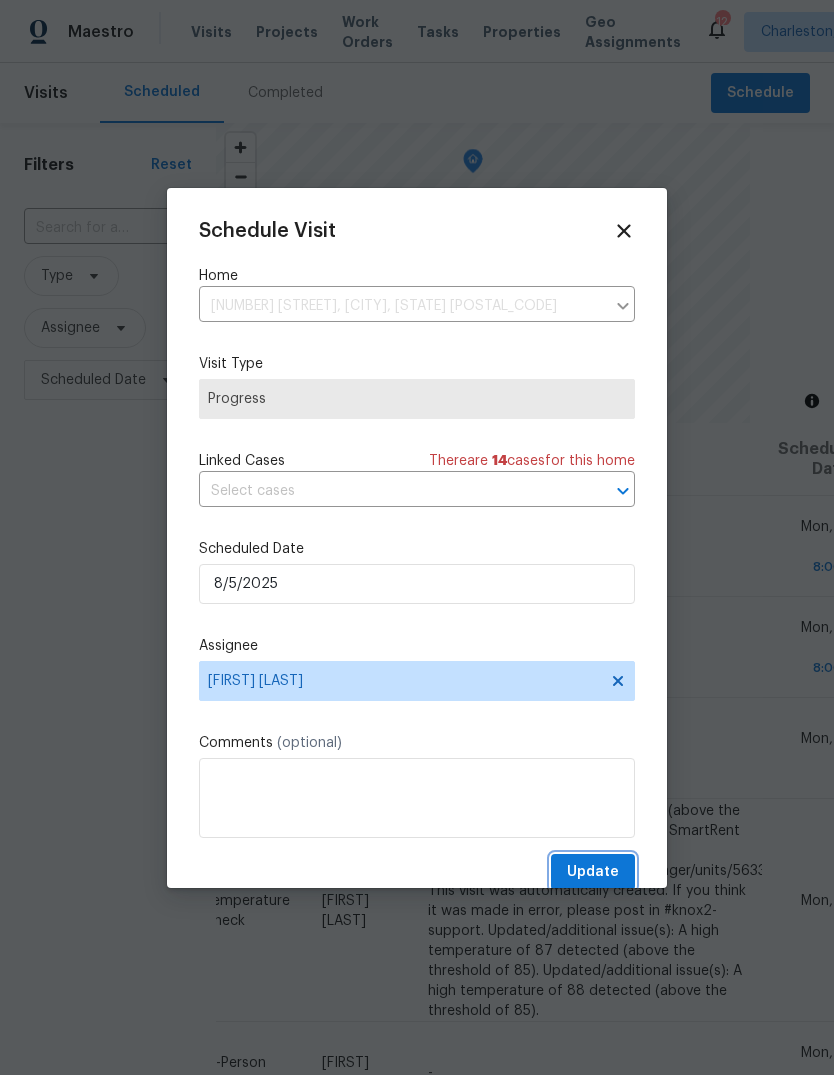 click on "Update" at bounding box center [593, 872] 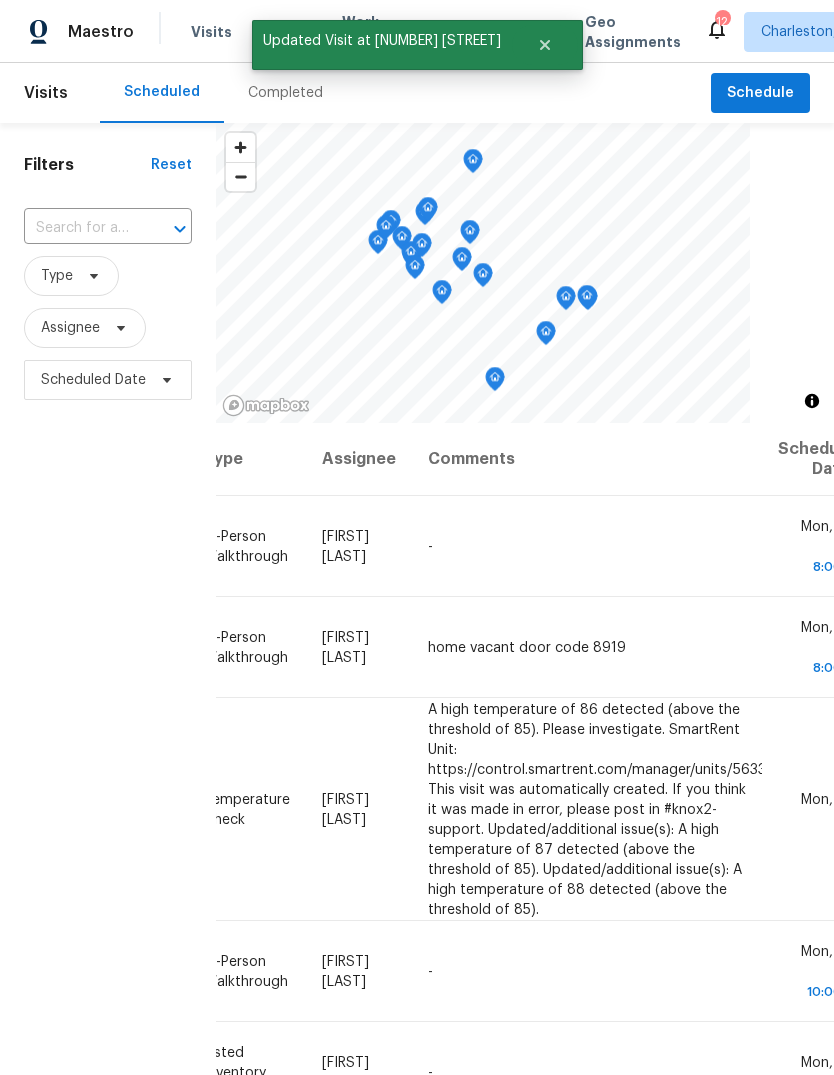 click on "Visits" at bounding box center [211, 32] 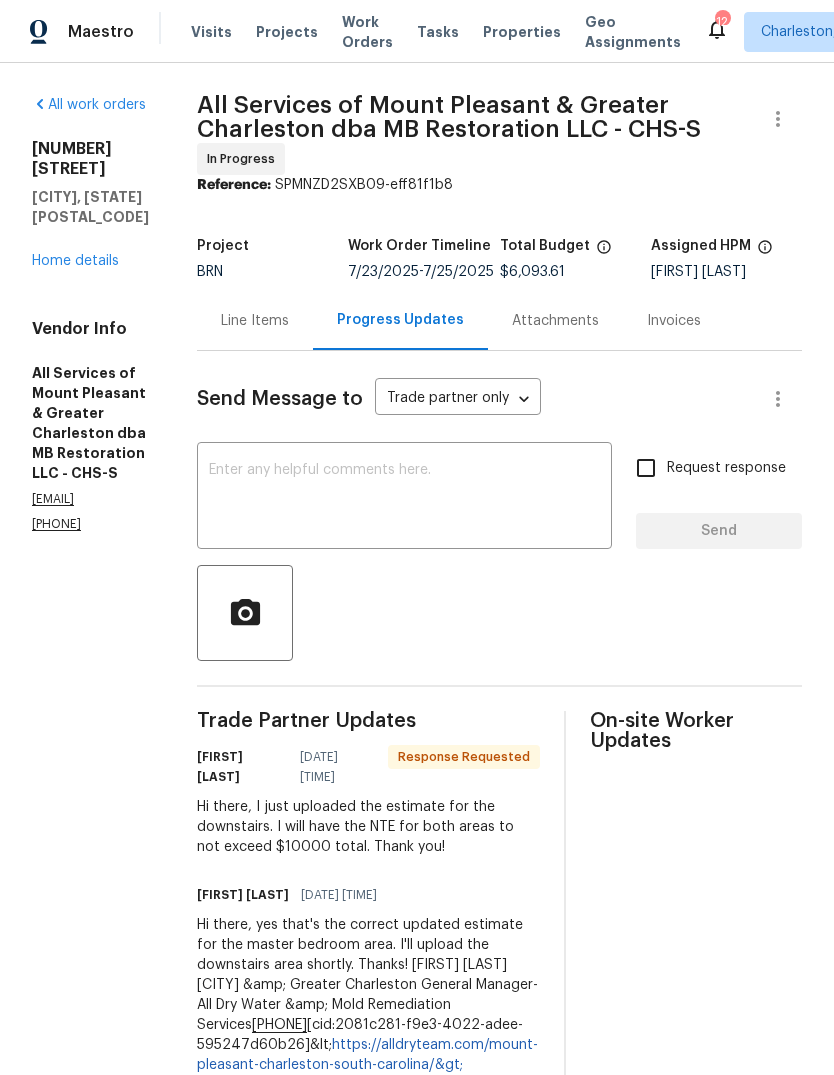 scroll, scrollTop: 0, scrollLeft: 0, axis: both 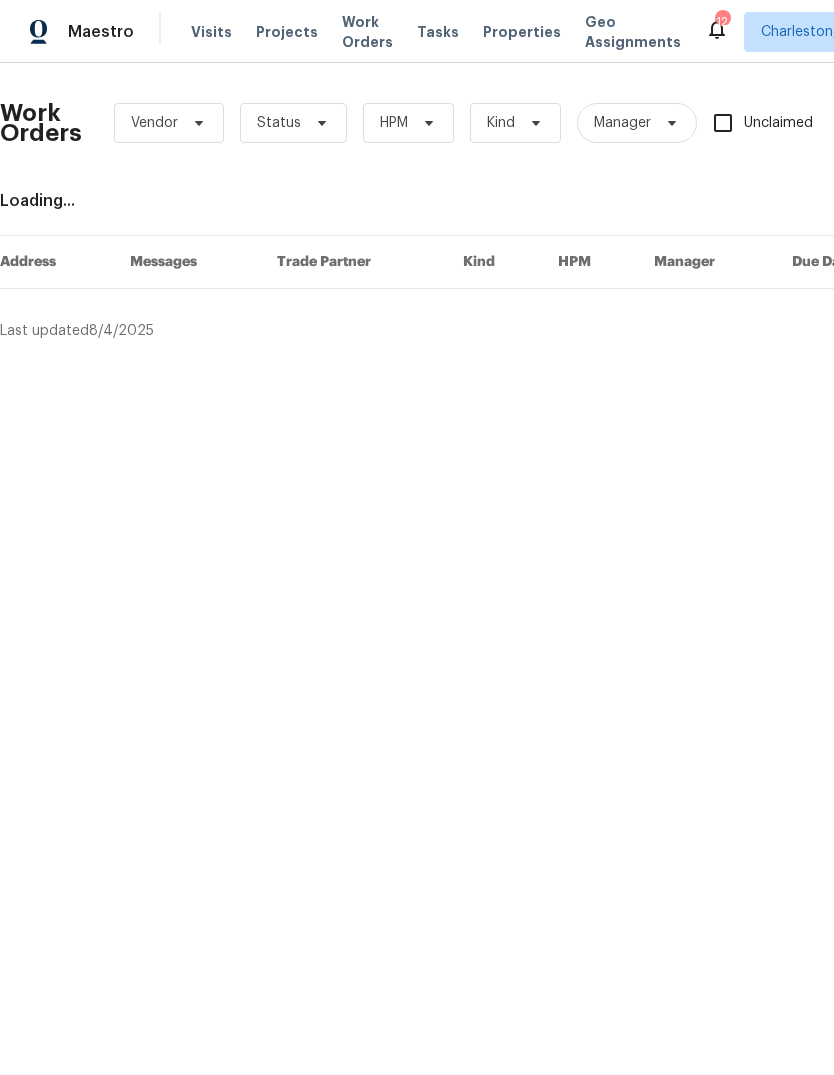 click on "Properties" at bounding box center [522, 32] 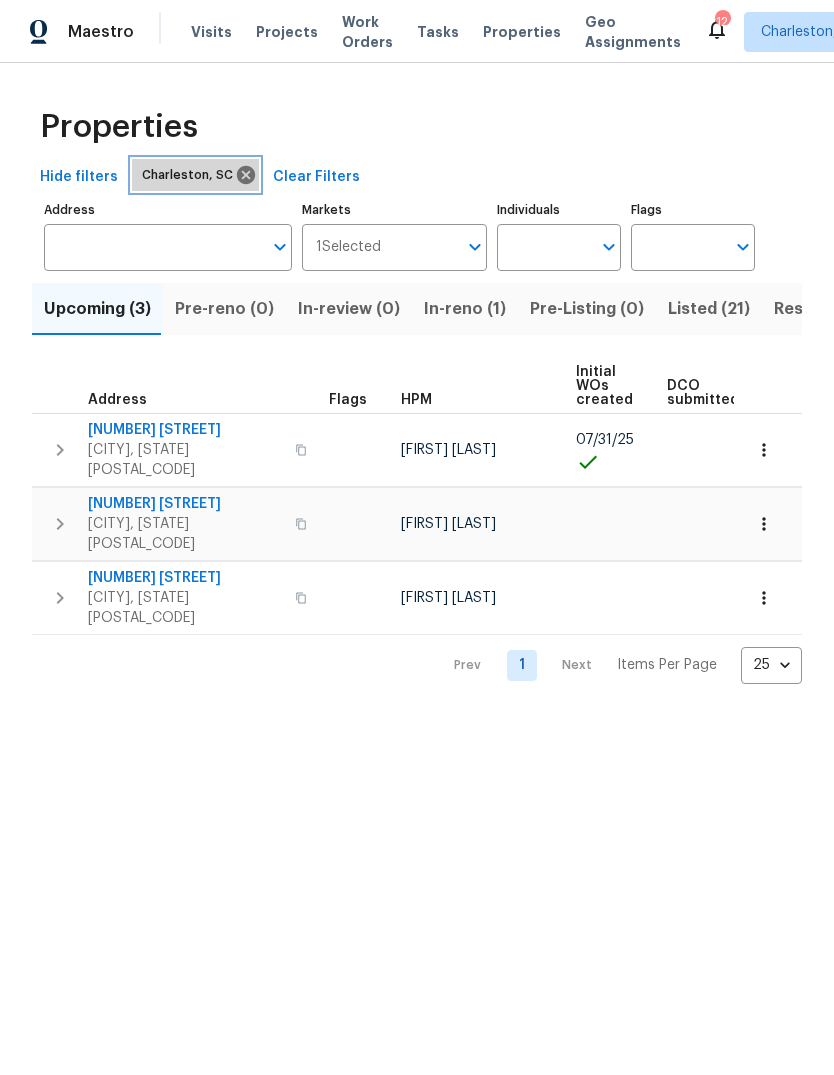 click 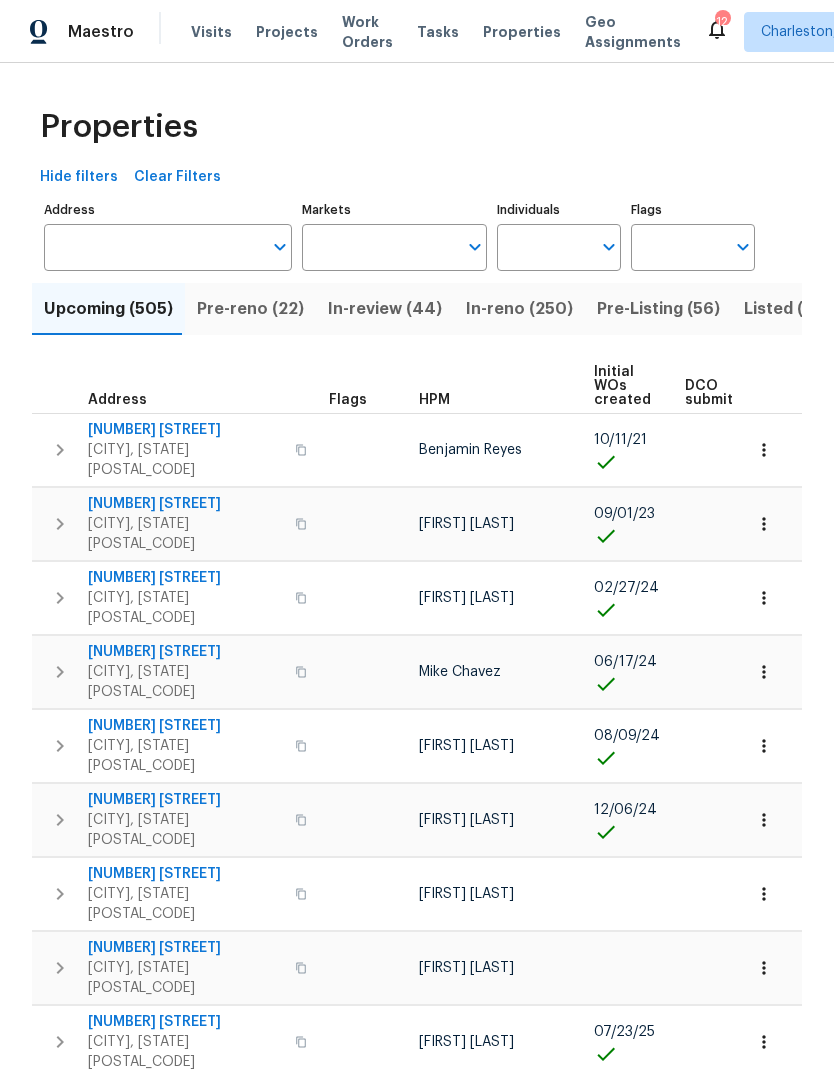 click on "Markets" at bounding box center (380, 247) 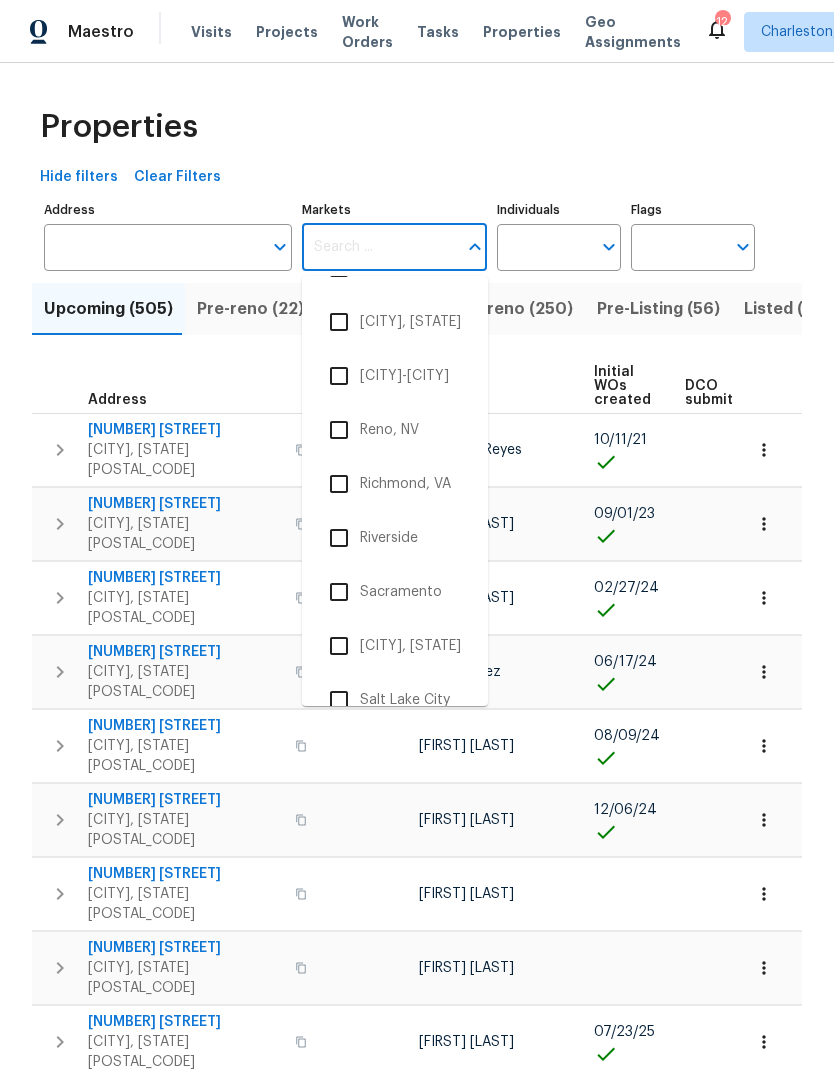 scroll, scrollTop: 3298, scrollLeft: 0, axis: vertical 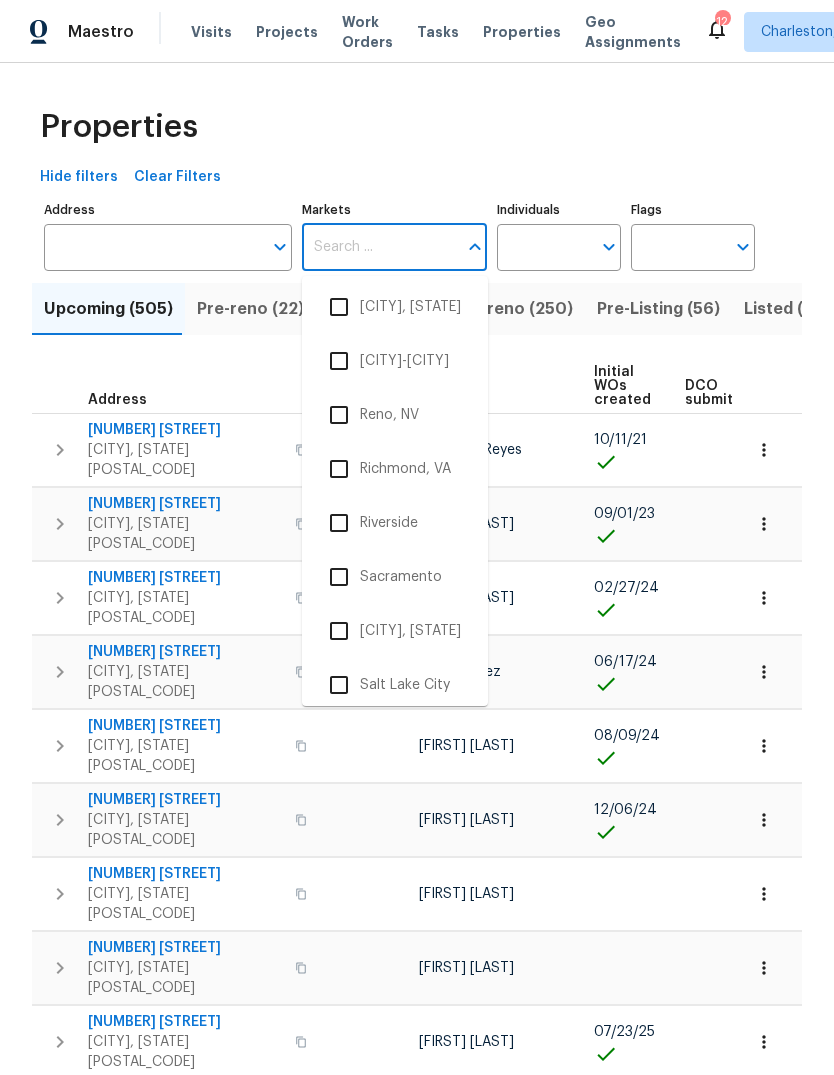 click on "Address" at bounding box center [153, 247] 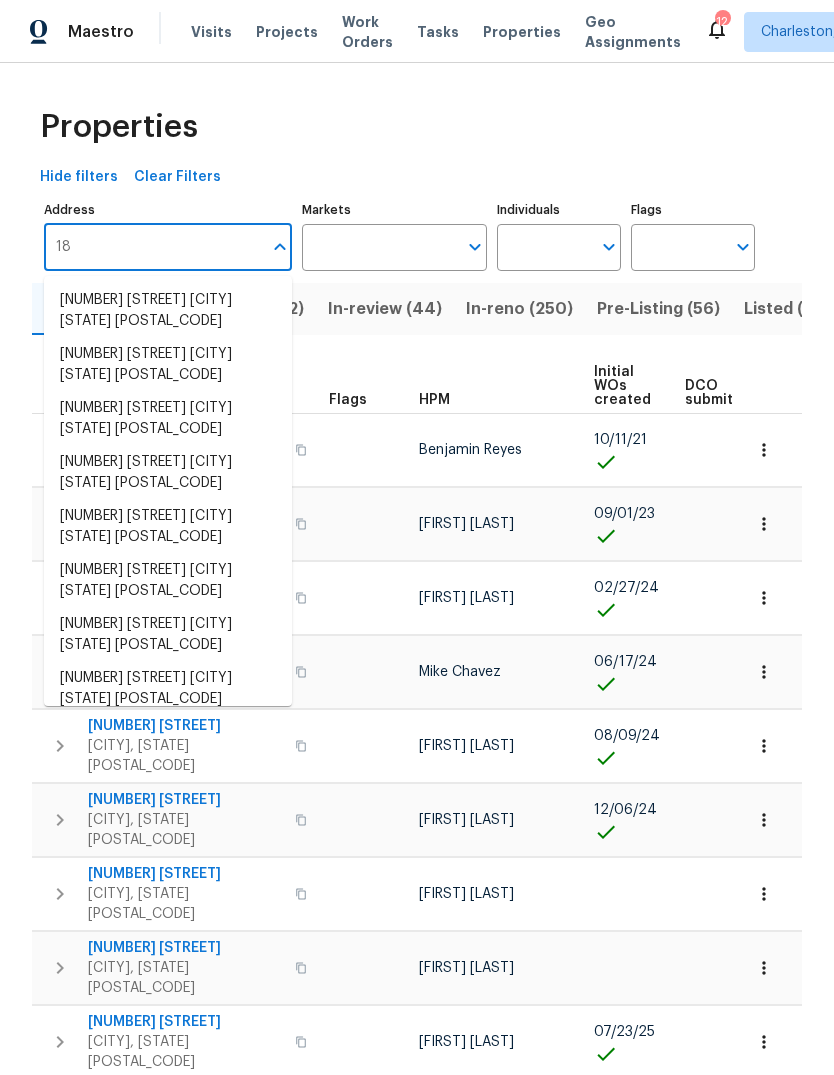 type on "1" 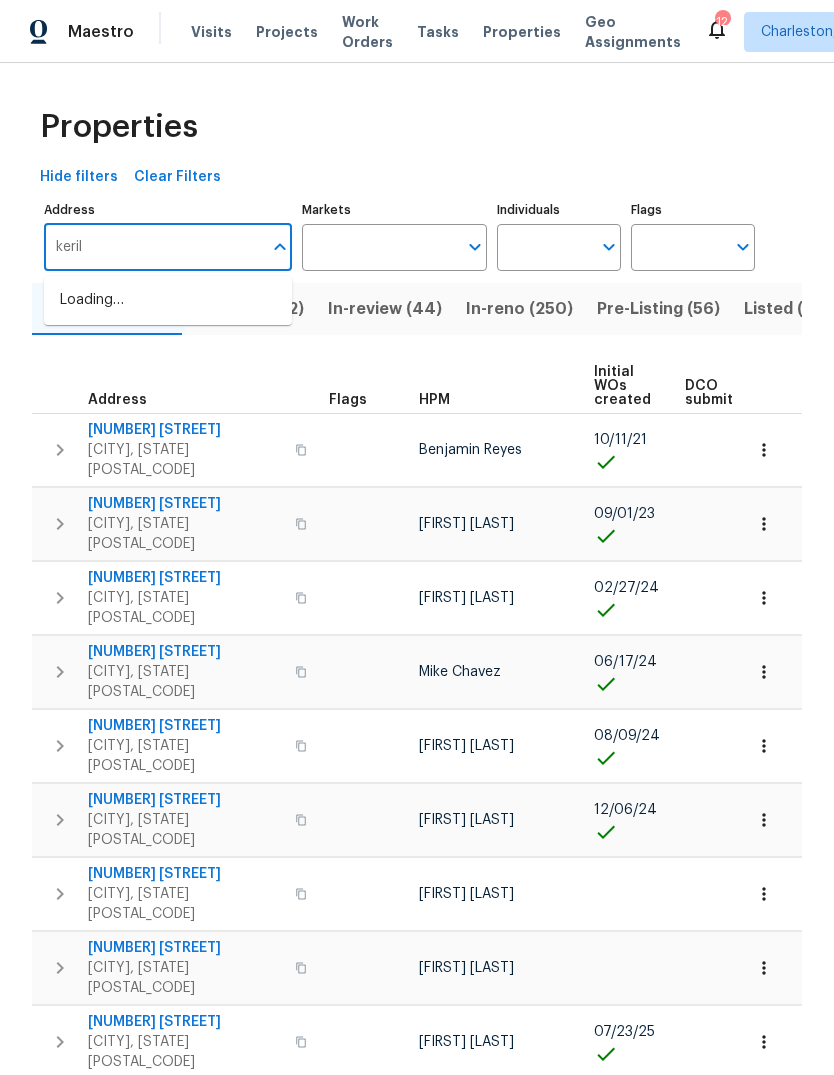 type on "[FIRST]" 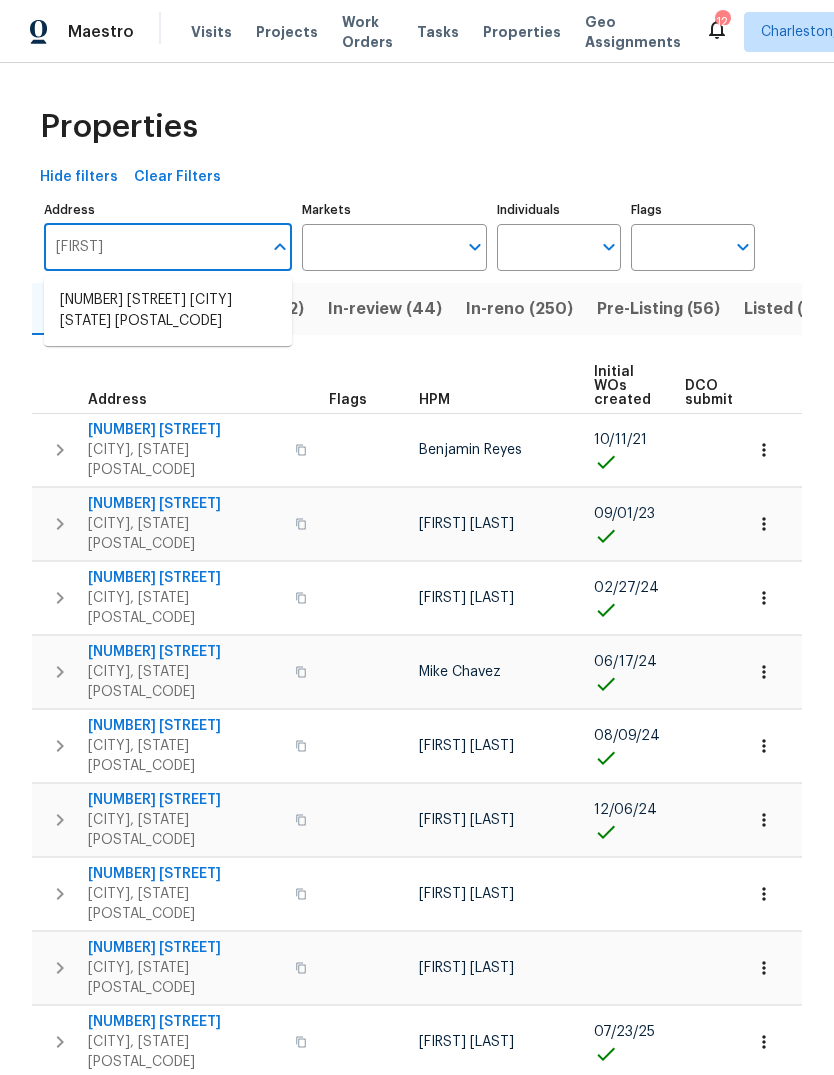 click on "[NUMBER] [STREET] [CITY] [STATE] [POSTAL_CODE]" at bounding box center (168, 311) 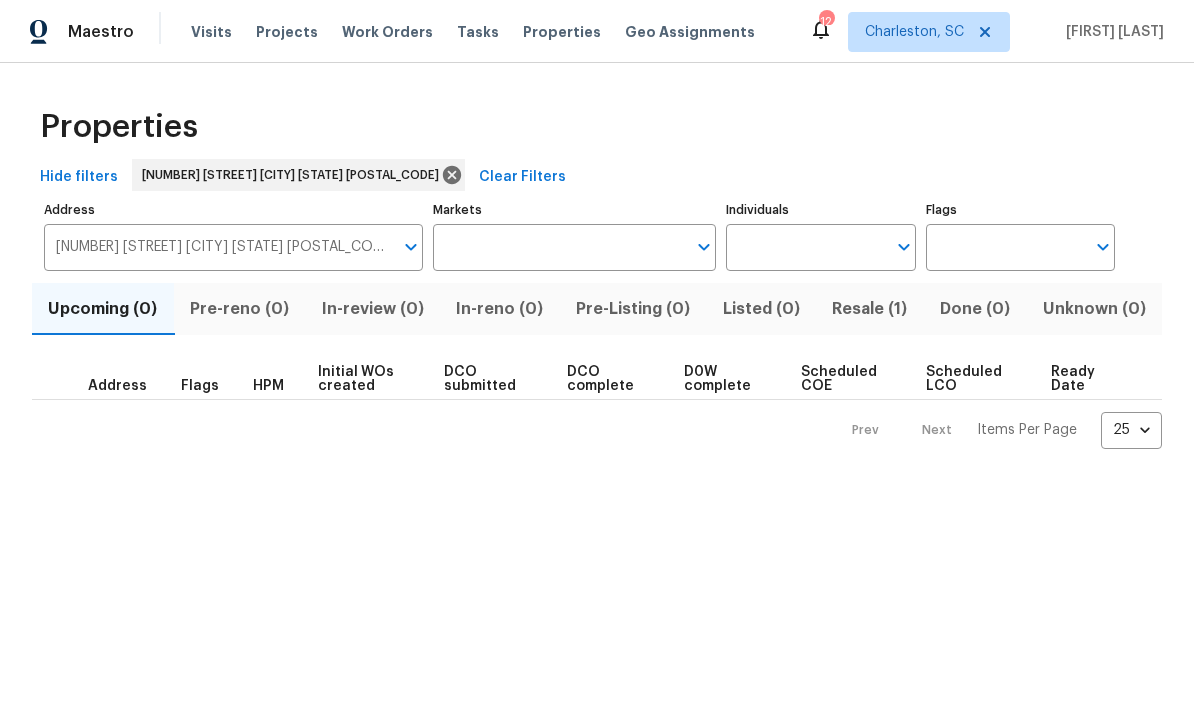 click on "Resale (1)" at bounding box center [870, 309] 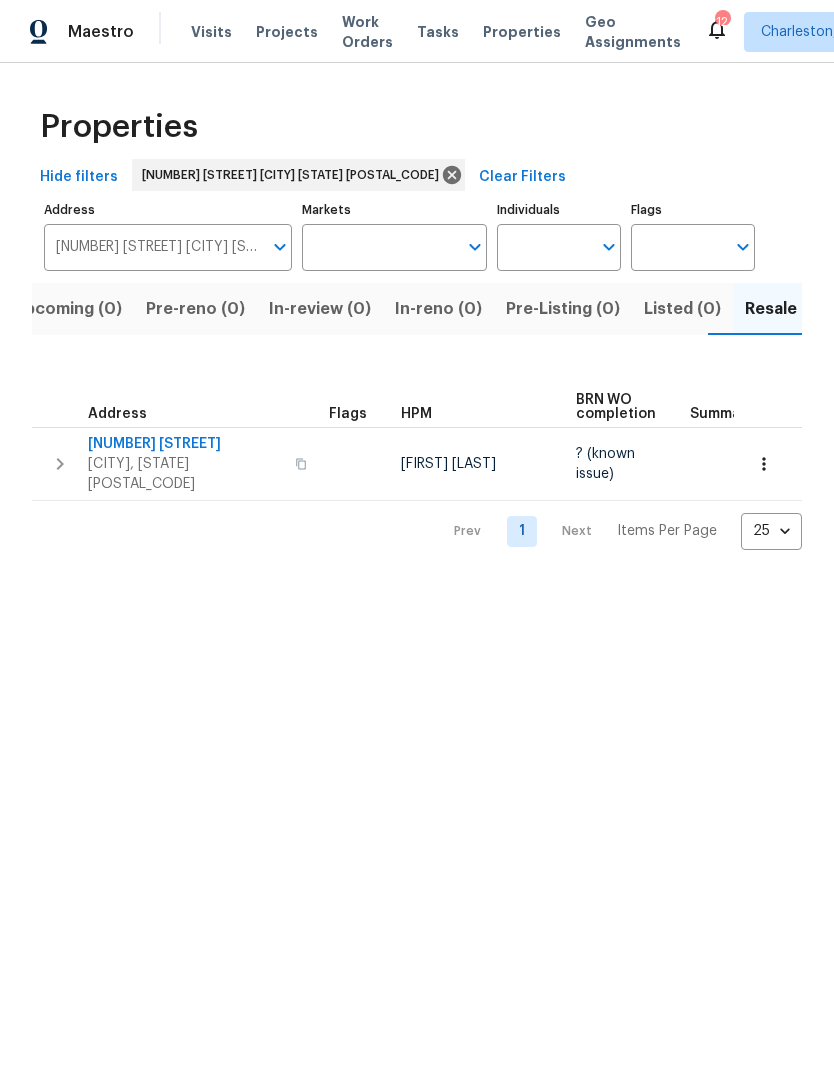 scroll, scrollTop: 0, scrollLeft: 32, axis: horizontal 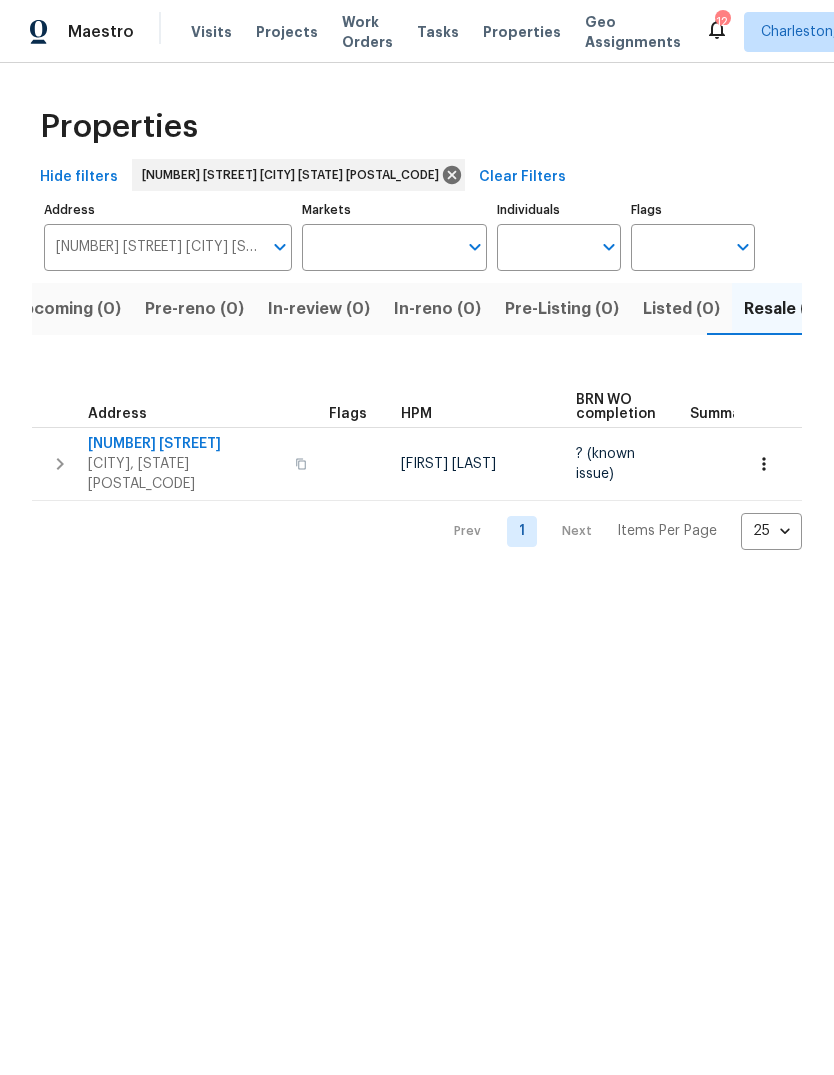 click on "[NUMBER] [STREET]" at bounding box center [185, 444] 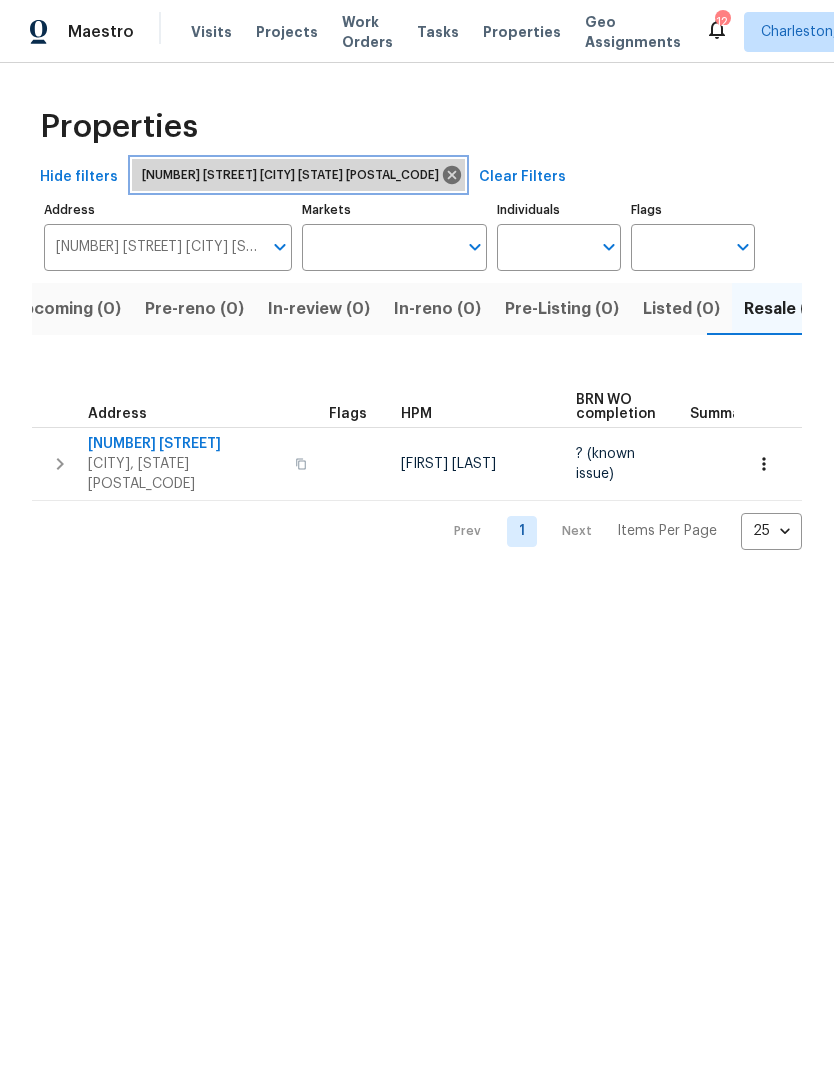 click 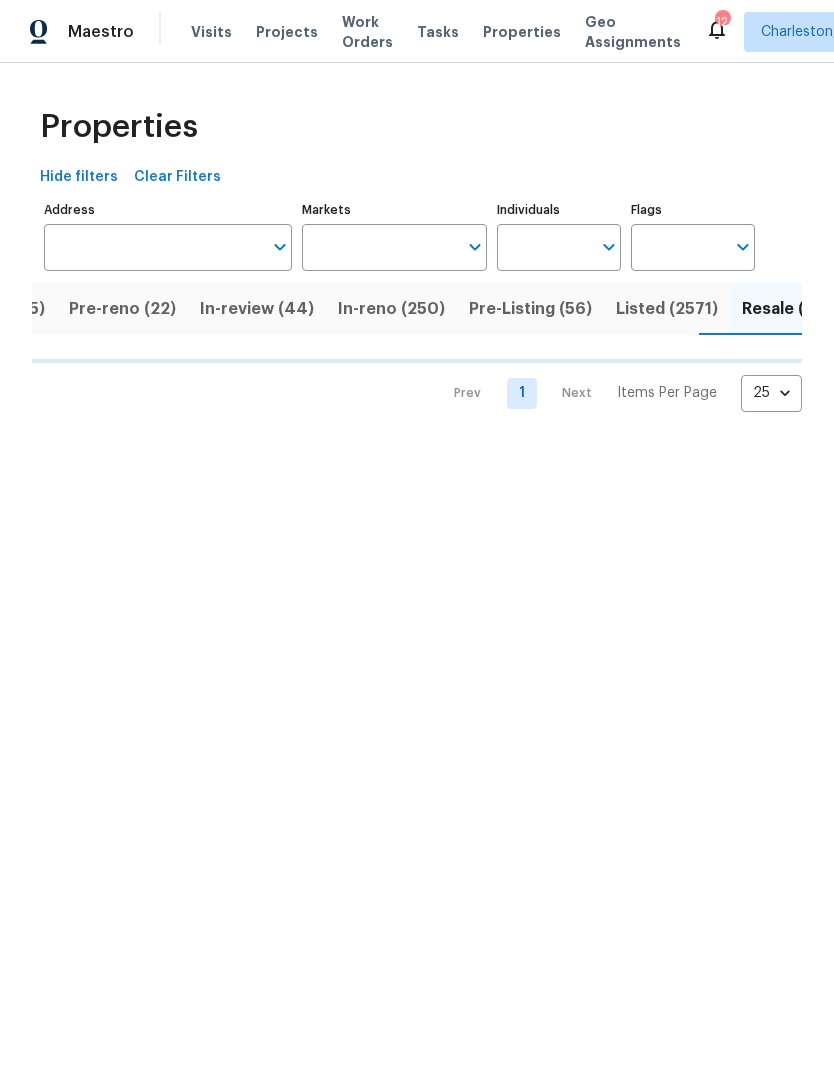 scroll, scrollTop: 0, scrollLeft: 150, axis: horizontal 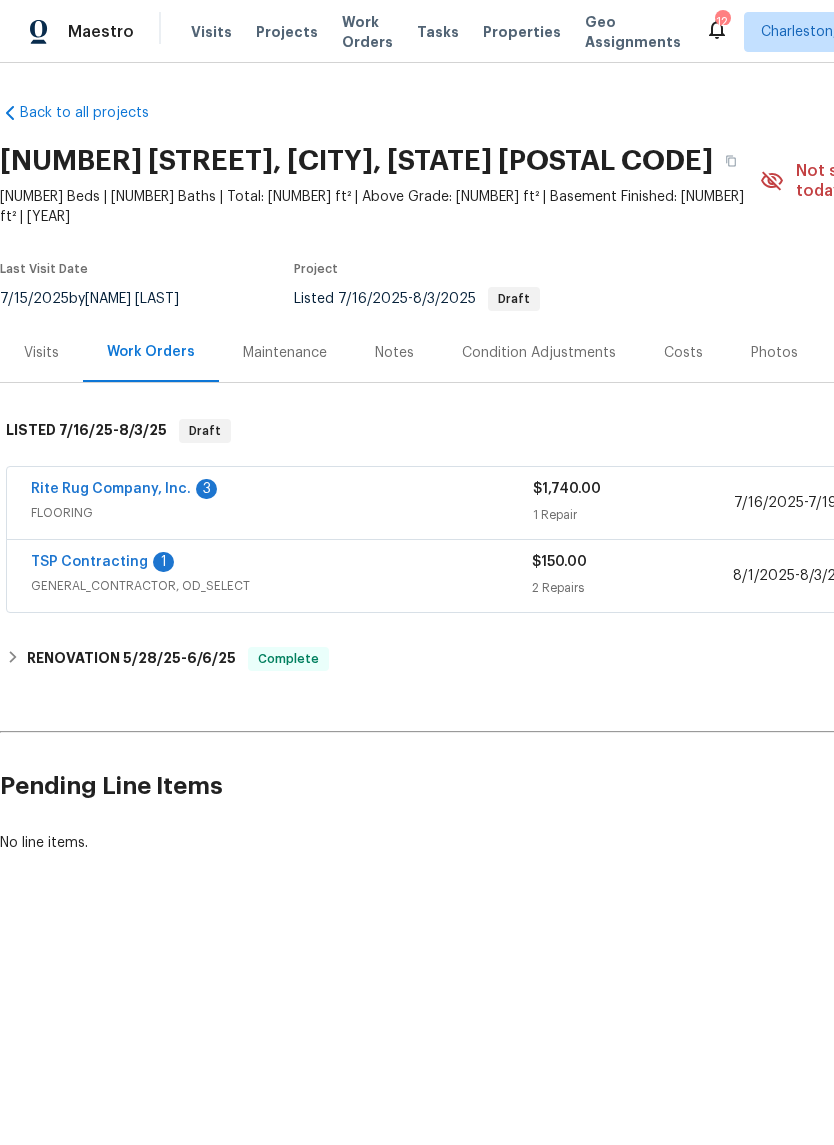 click on "Rite Rug Company, Inc." at bounding box center [111, 489] 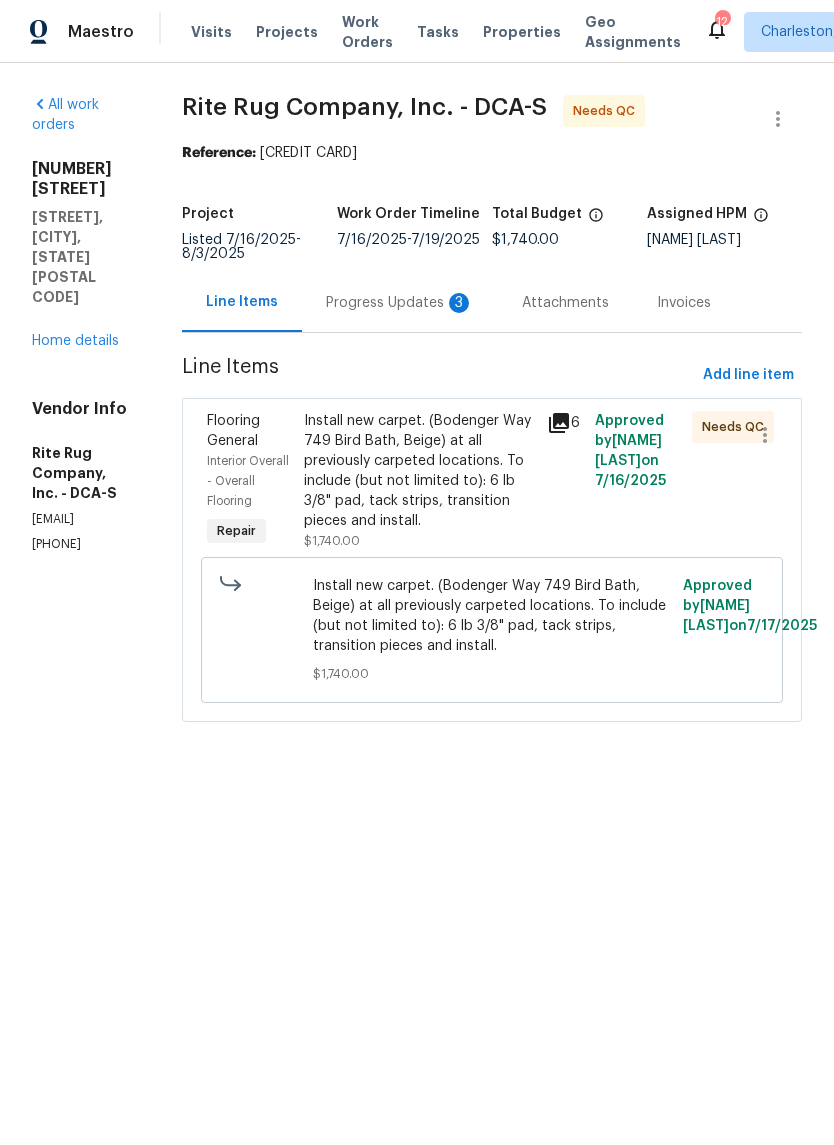 click on "Progress Updates 3" at bounding box center [400, 303] 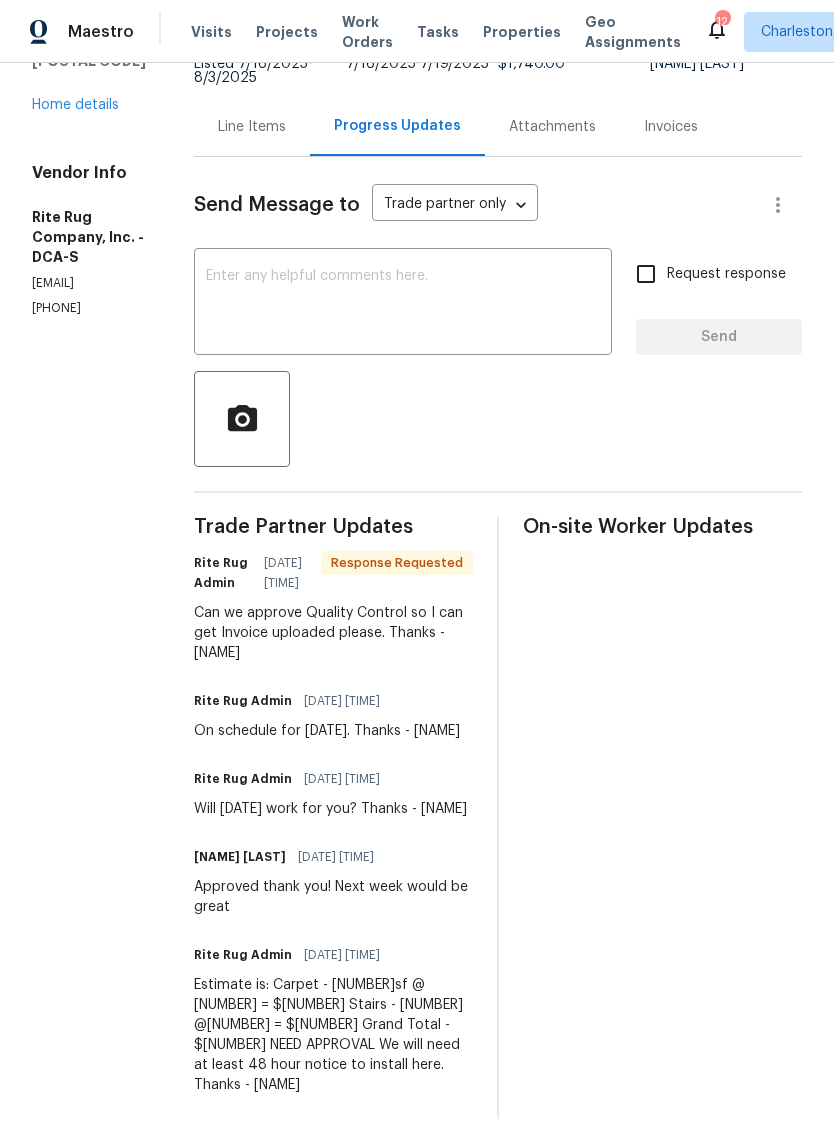 scroll, scrollTop: 174, scrollLeft: 0, axis: vertical 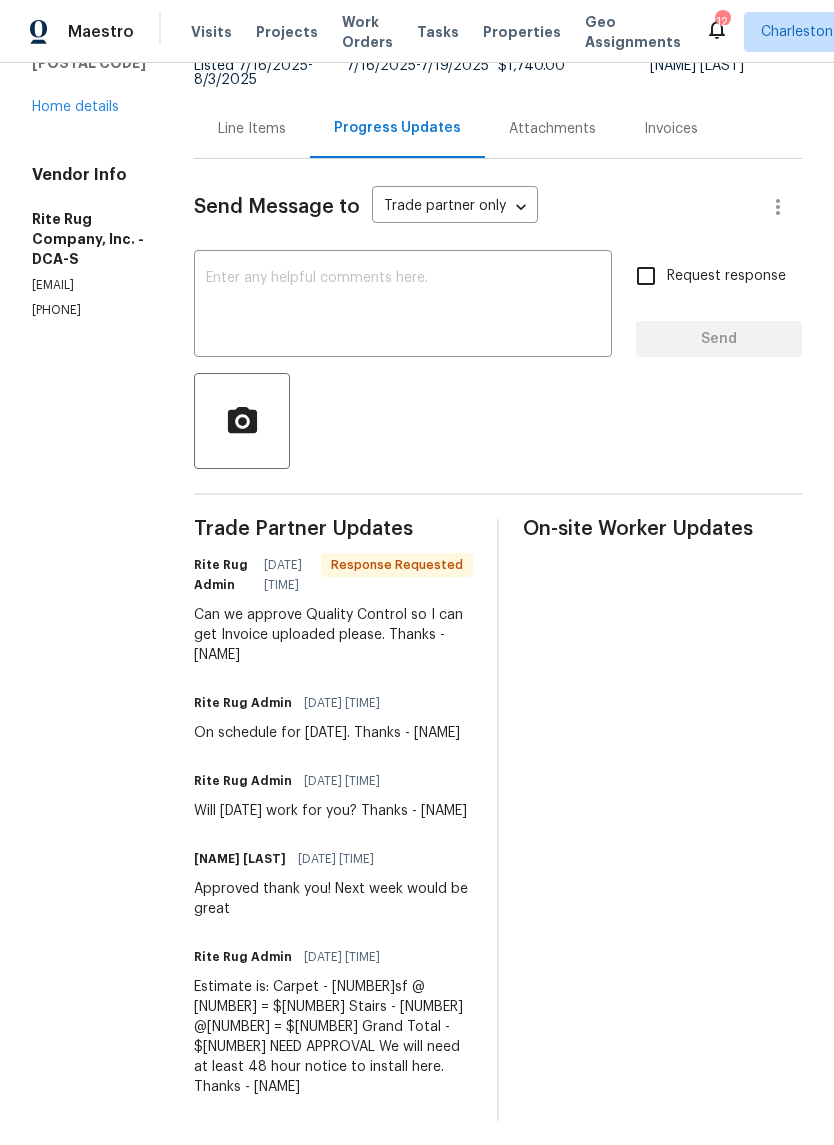 click on "Line Items" at bounding box center [252, 129] 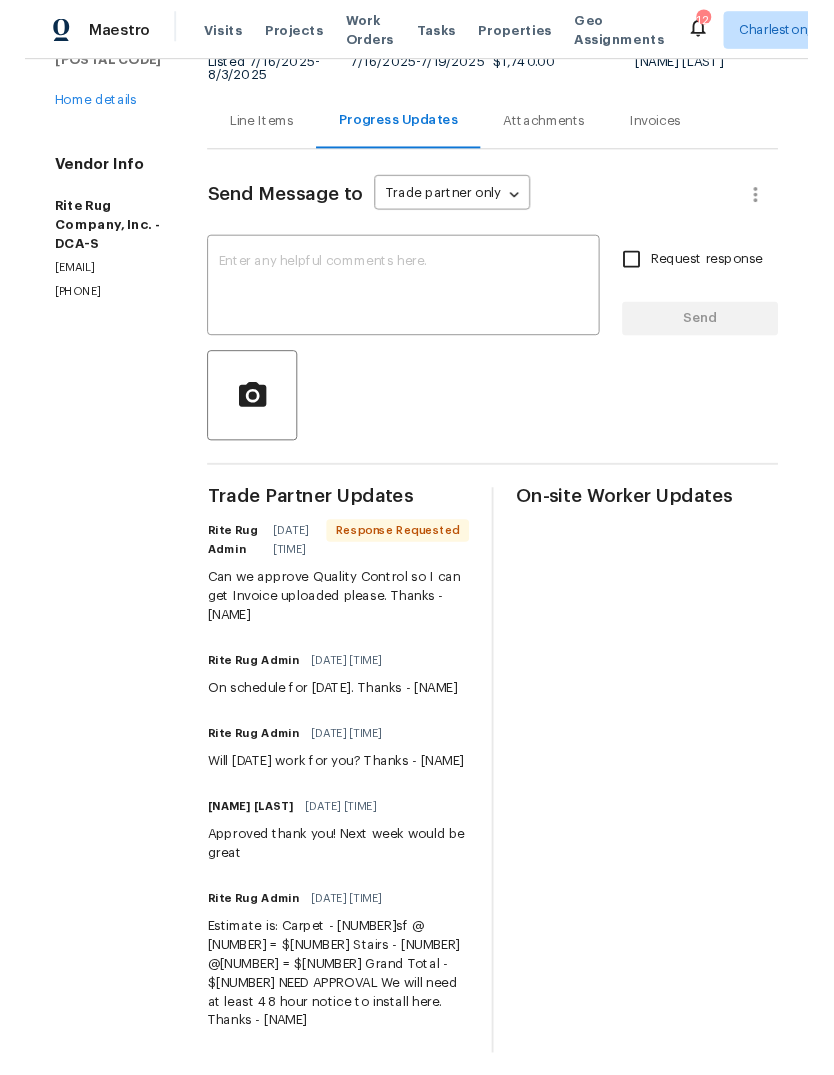 scroll, scrollTop: 0, scrollLeft: 0, axis: both 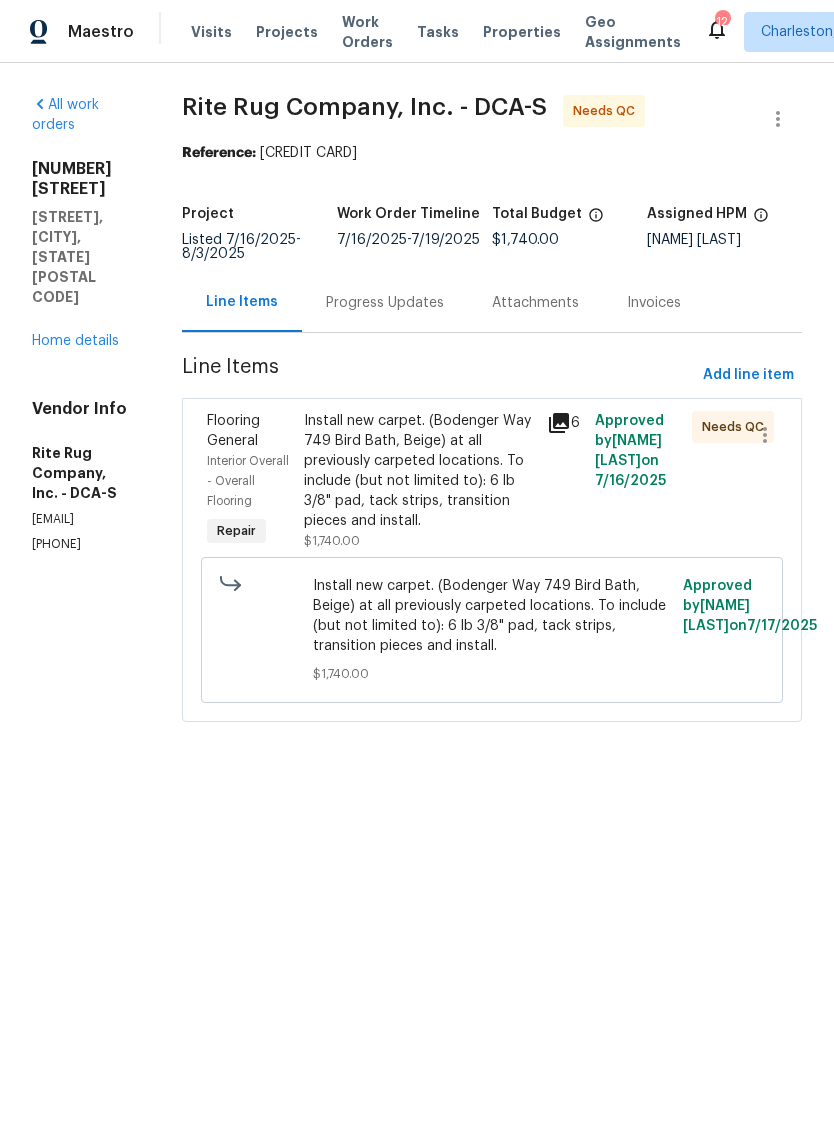 click on "Install new carpet. (Bodenger Way 749 Bird Bath, Beige) at all previously carpeted locations. To include (but not limited to): 6 lb 3/8" pad, tack strips, transition pieces and install." at bounding box center (419, 471) 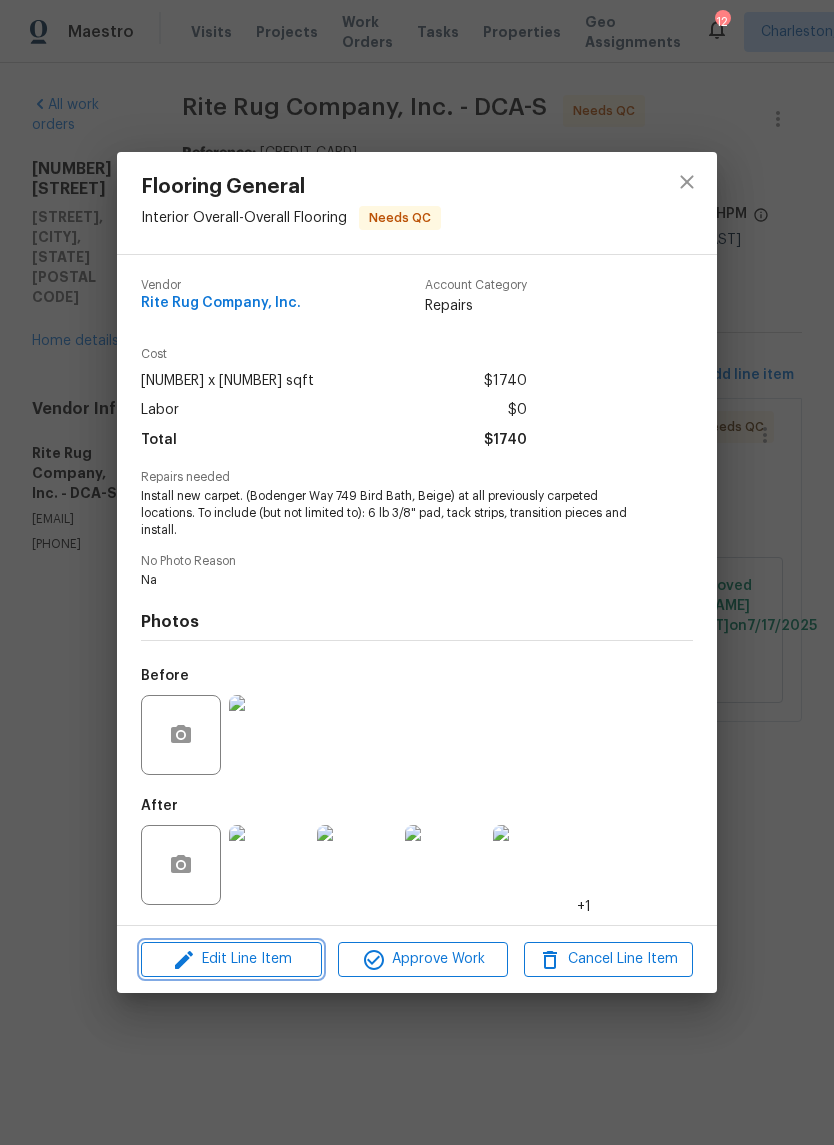 click on "Edit Line Item" at bounding box center [231, 959] 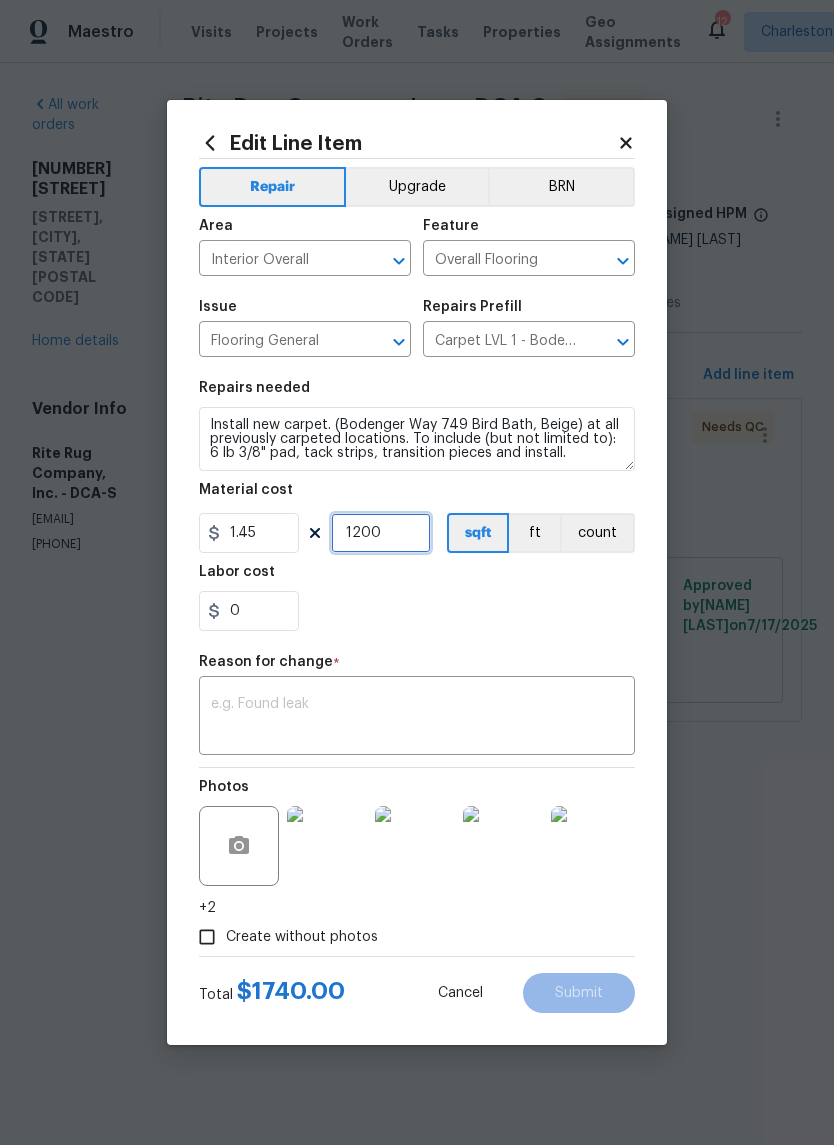 click on "1200" at bounding box center (381, 533) 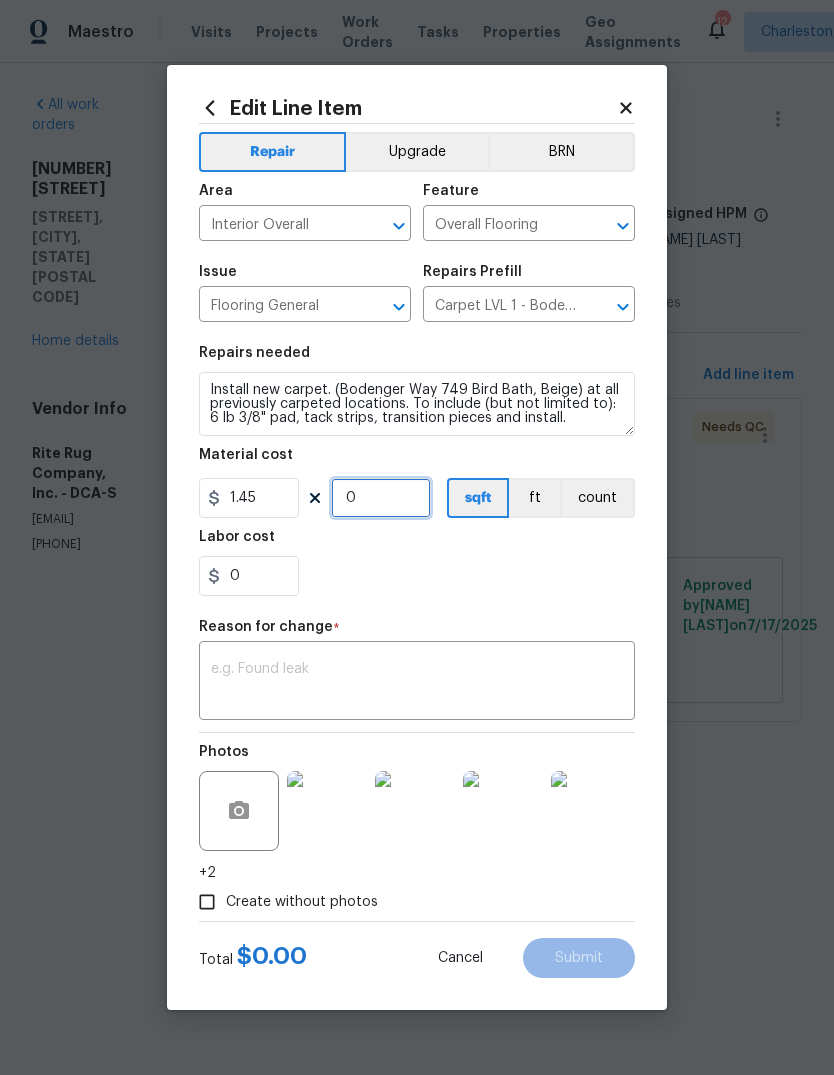 type on "1" 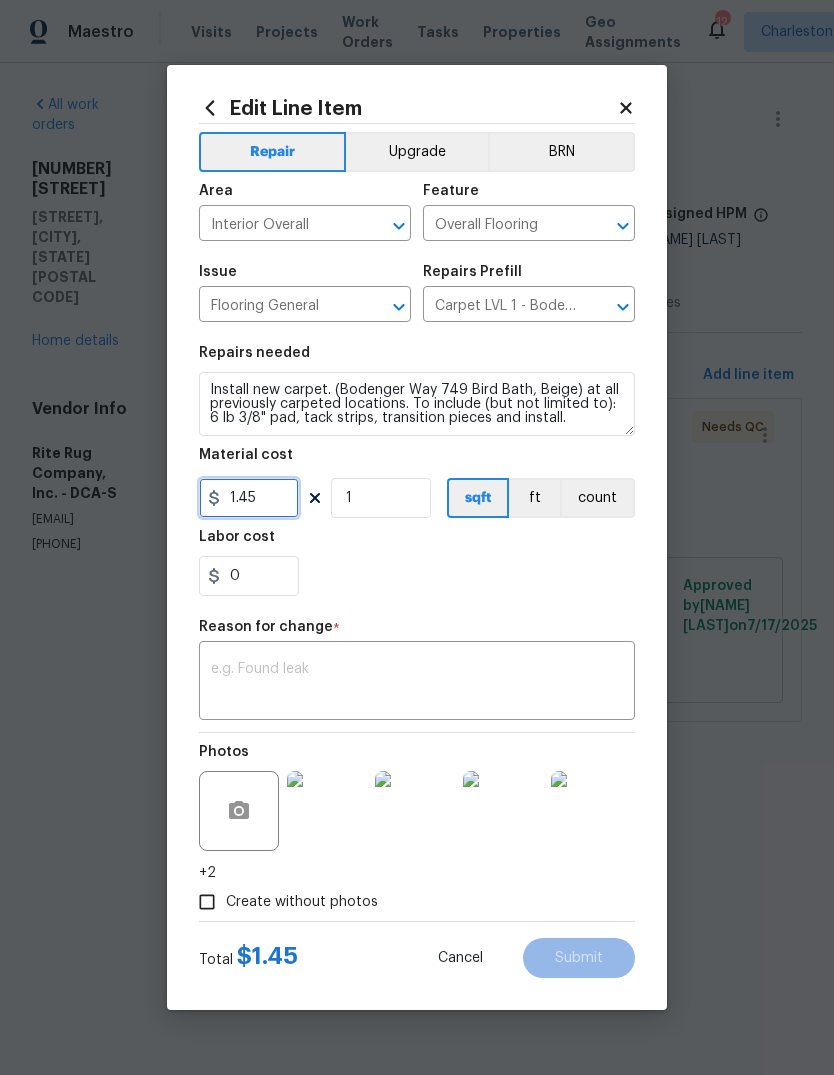 click on "1.45" at bounding box center [249, 498] 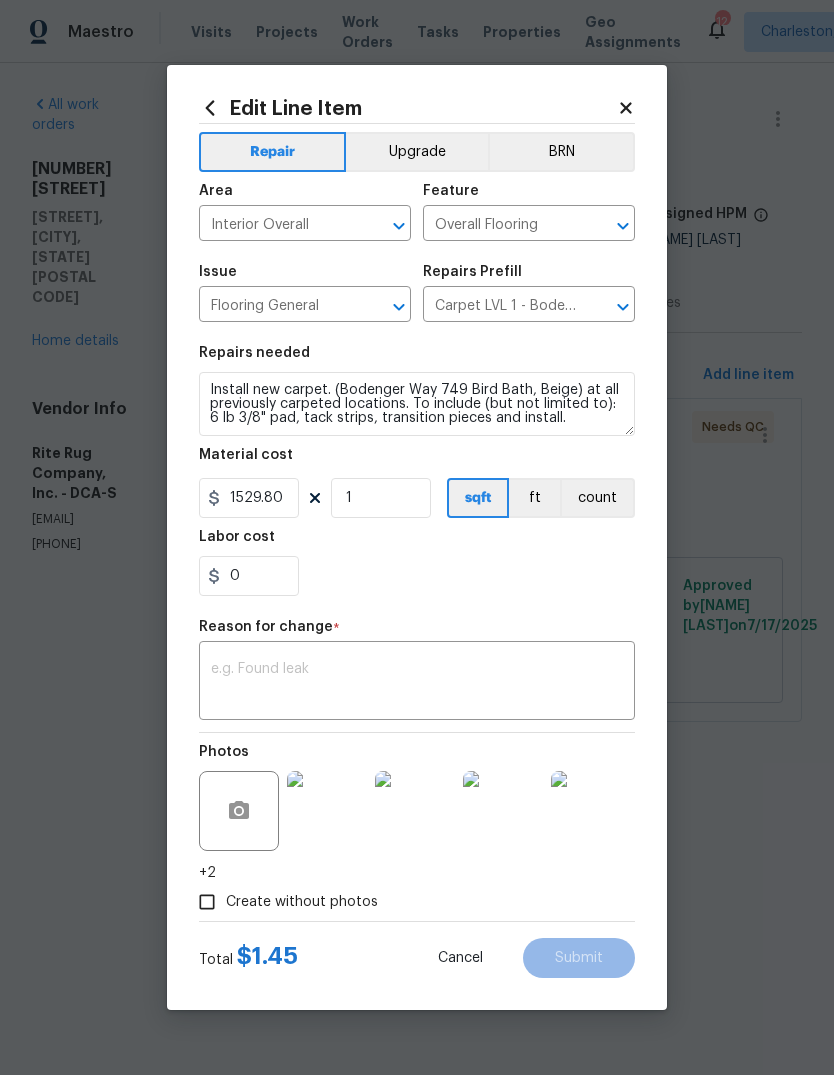 click on "Reason for change *" at bounding box center (417, 633) 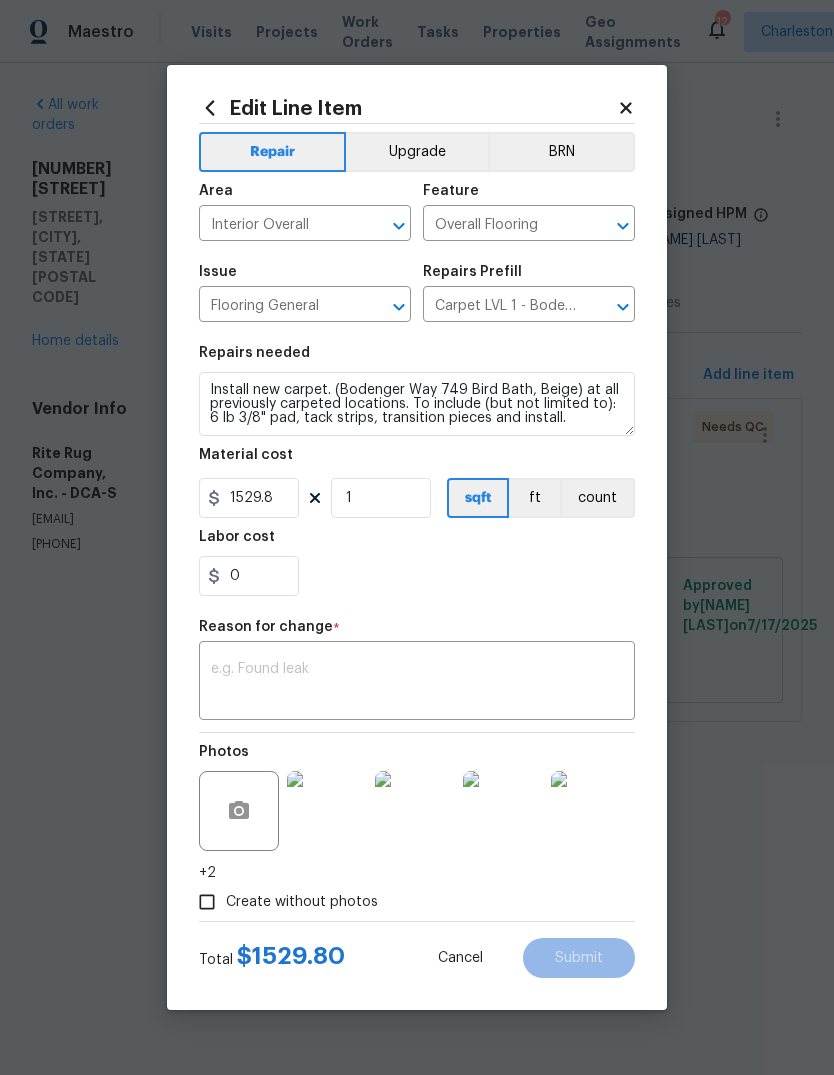 click at bounding box center (417, 683) 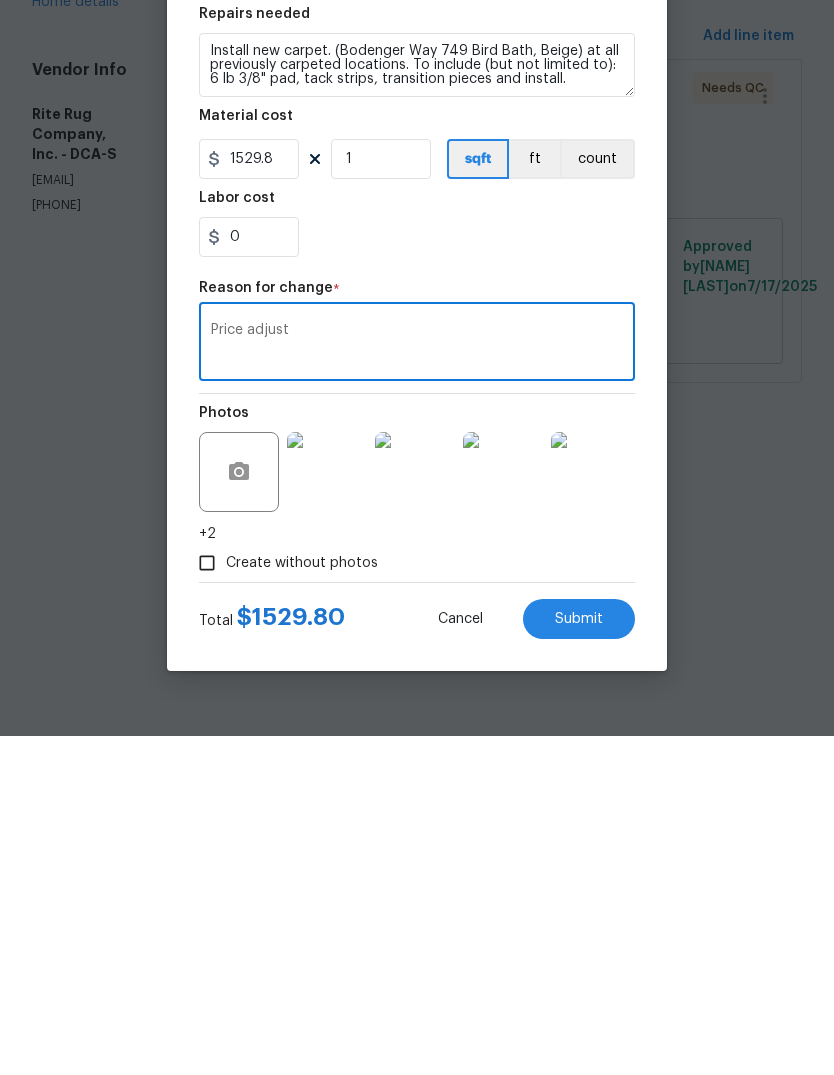 type on "Price adjust" 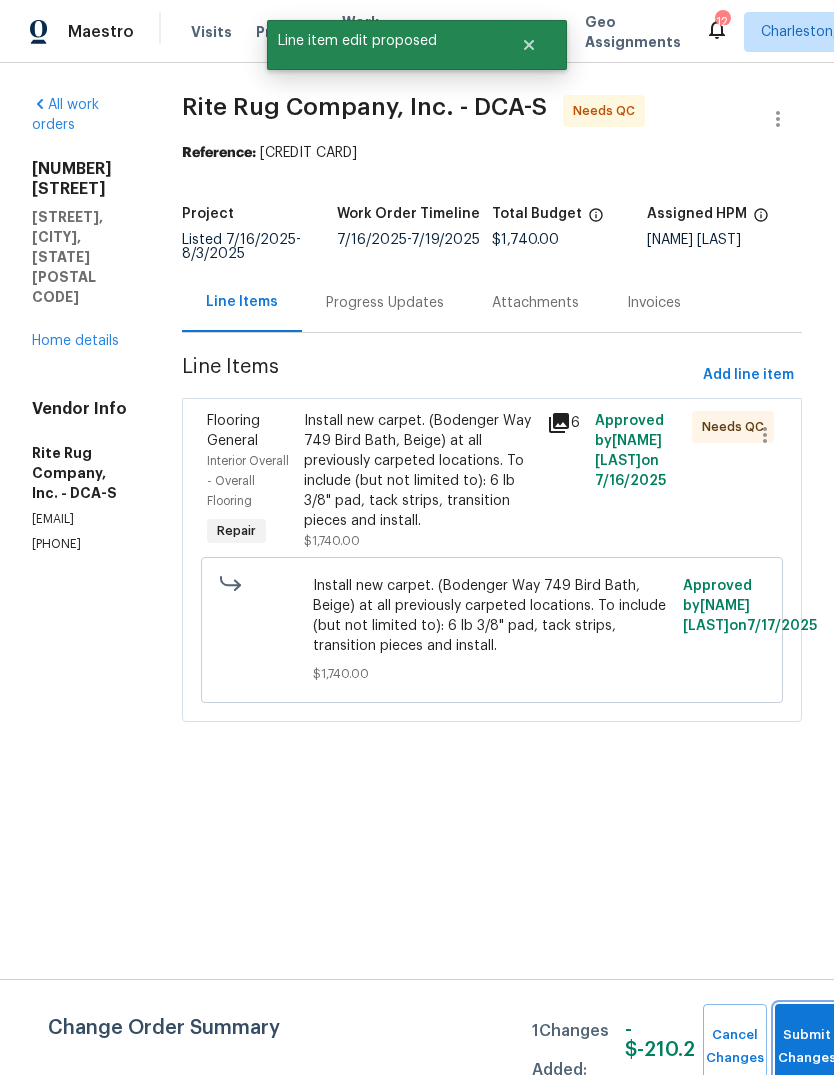 click on "Submit Changes" at bounding box center (807, 1047) 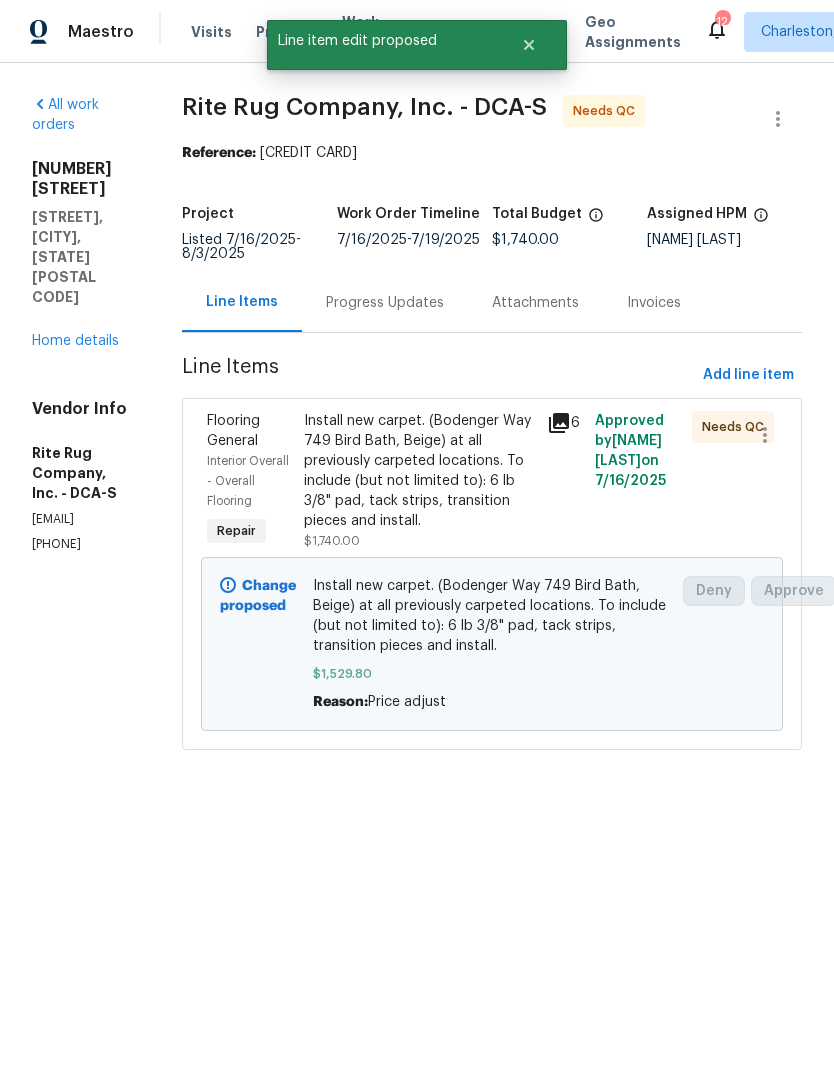 click on "Install new carpet. (Bodenger Way 749 Bird Bath, Beige) at all previously carpeted locations. To include (but not limited to): 6 lb 3/8" pad, tack strips, transition pieces and install." at bounding box center (419, 471) 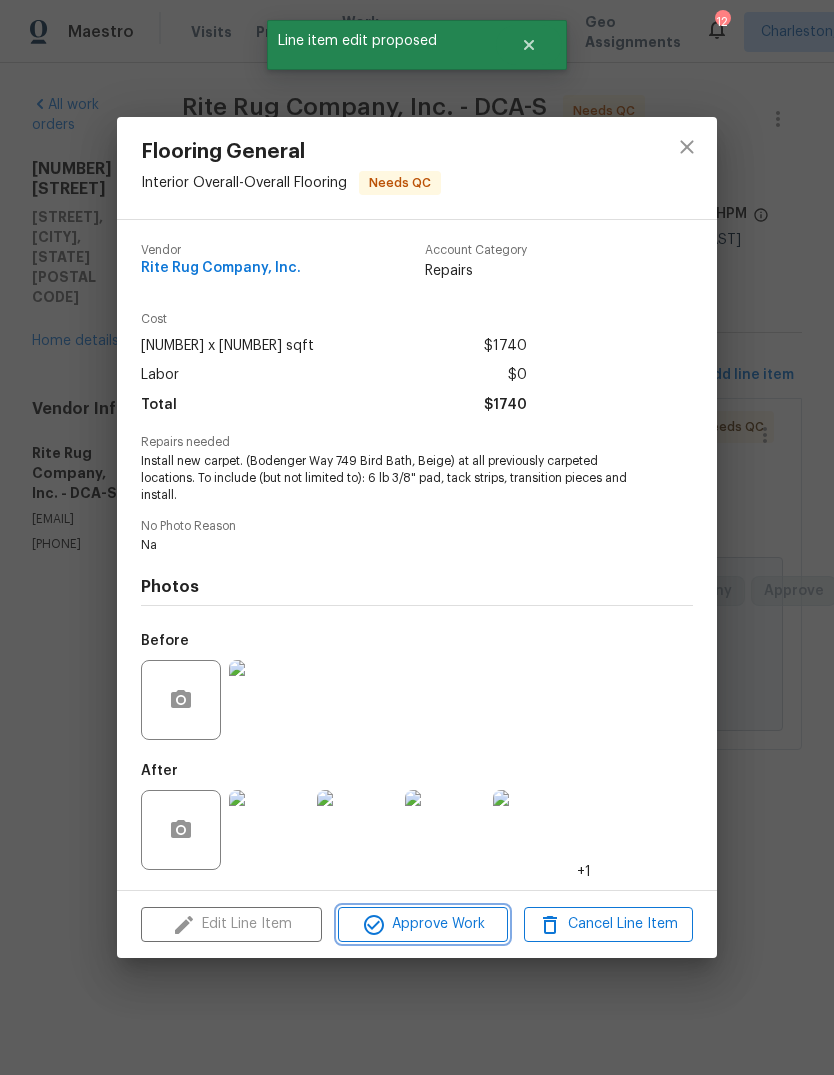 click on "Approve Work" at bounding box center (422, 924) 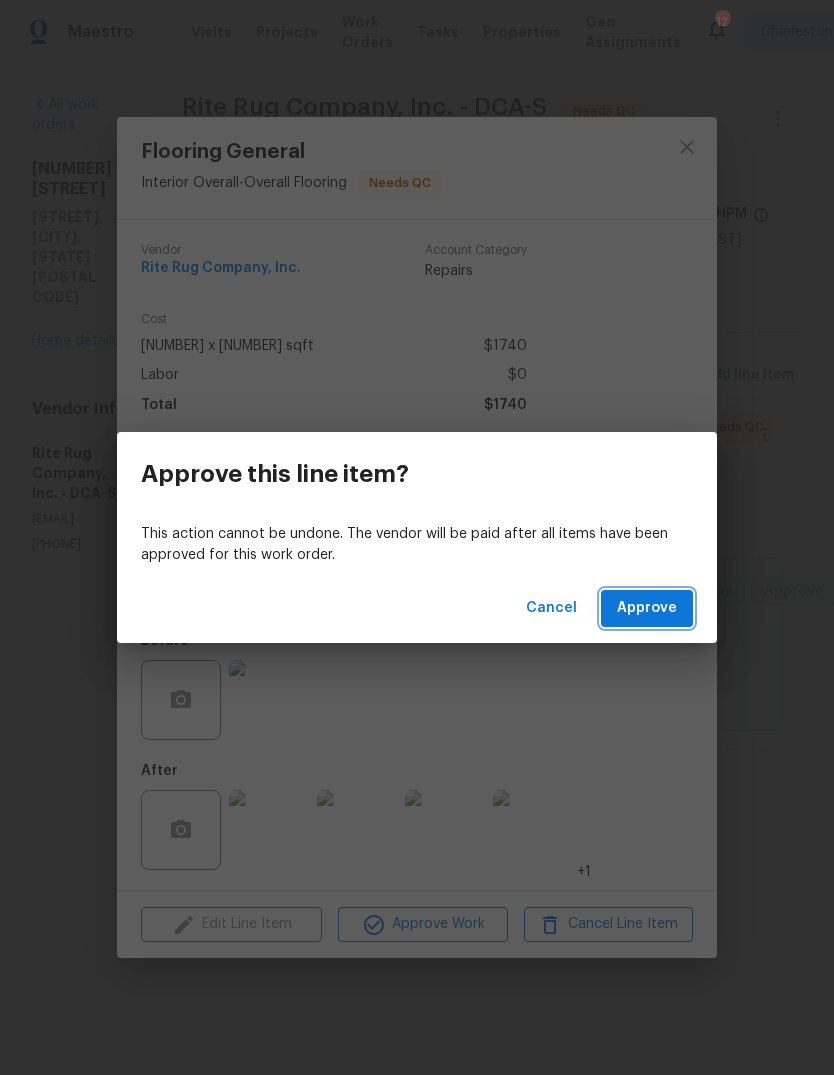 click on "Approve" at bounding box center (647, 608) 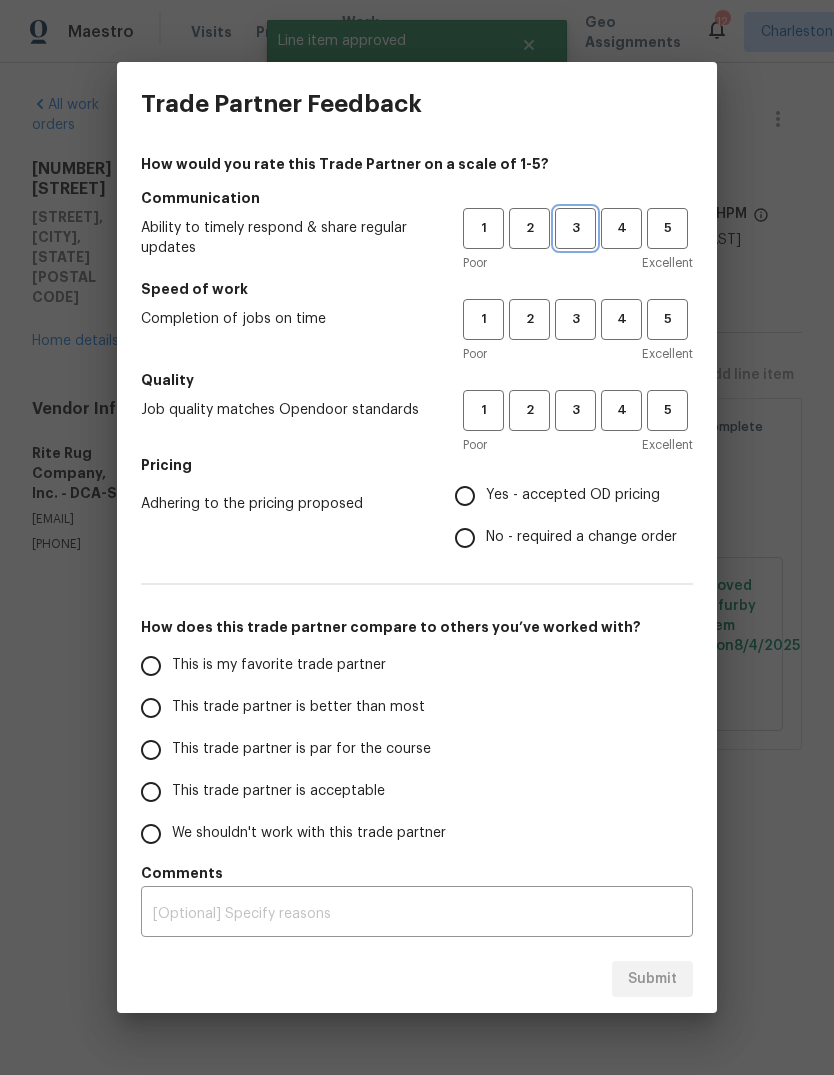 click on "3" at bounding box center [575, 228] 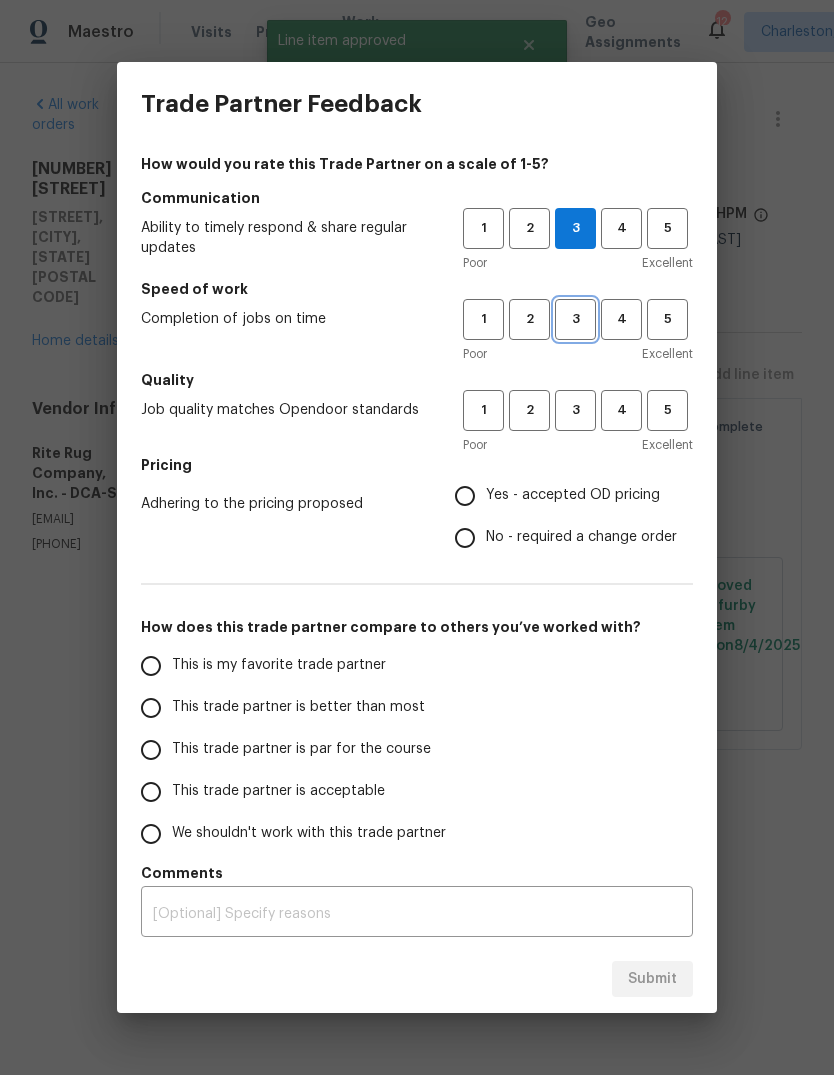 click on "3" at bounding box center [575, 319] 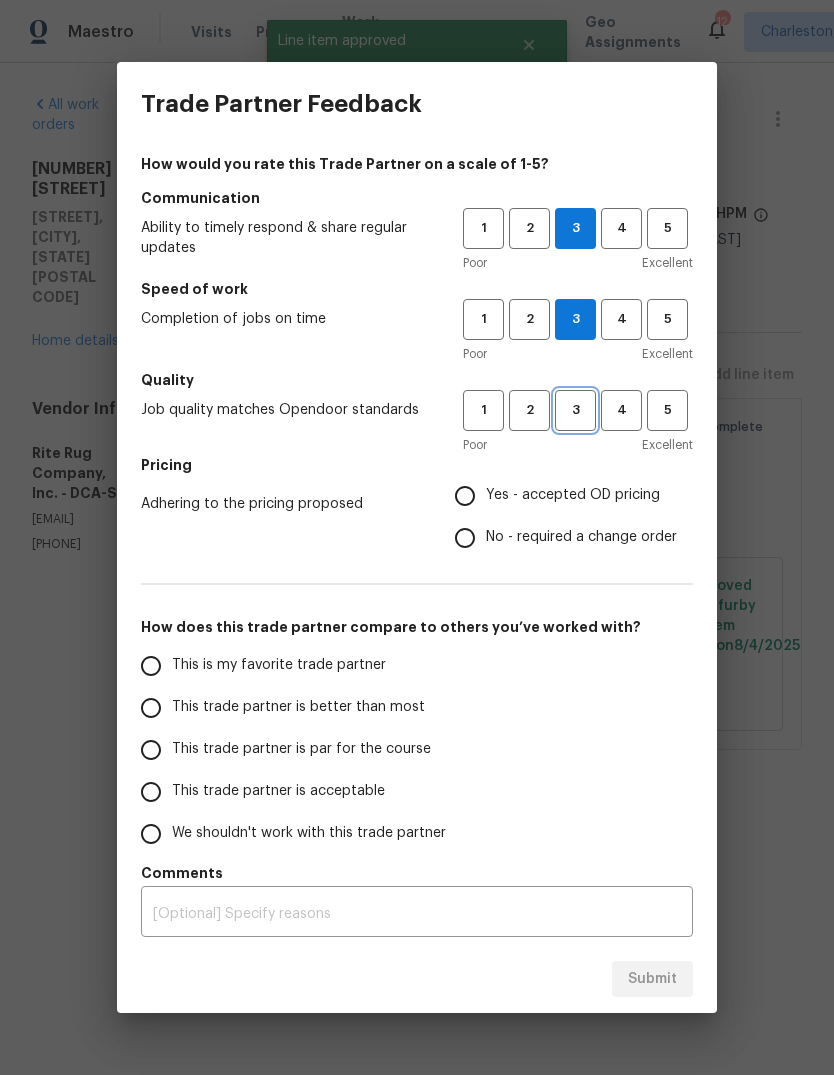 click on "3" at bounding box center [575, 410] 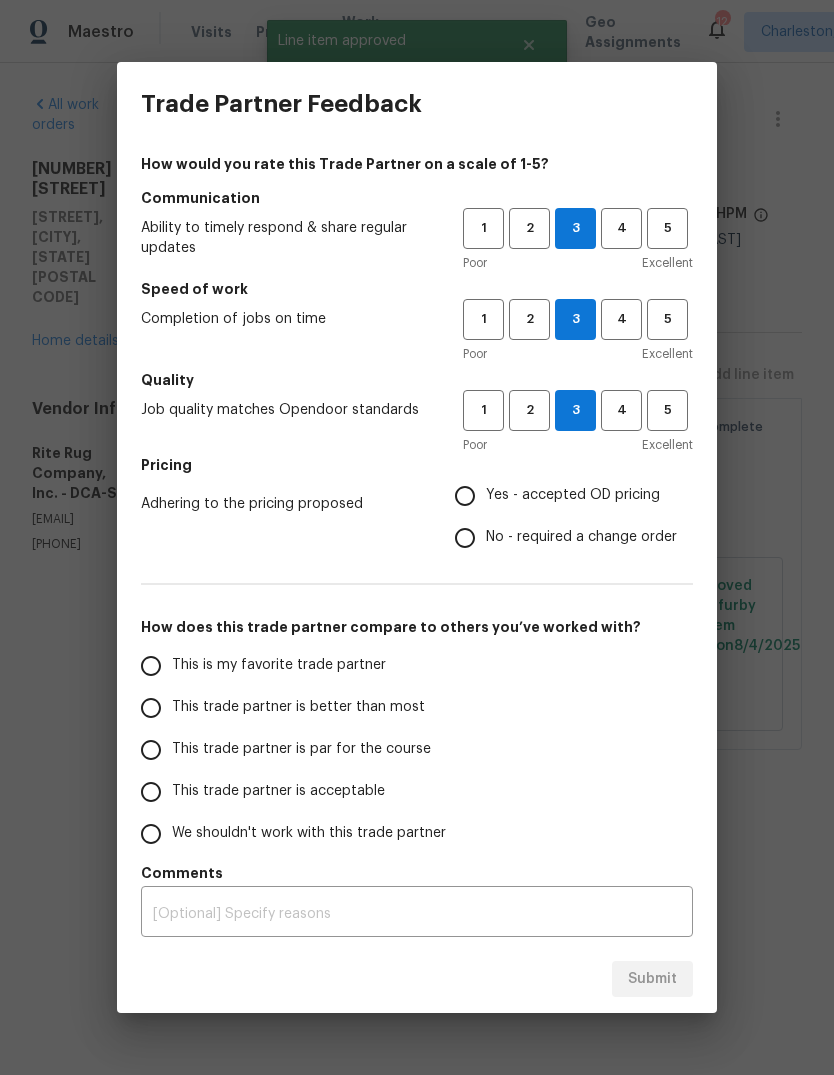 click on "Yes - accepted OD pricing" at bounding box center (465, 496) 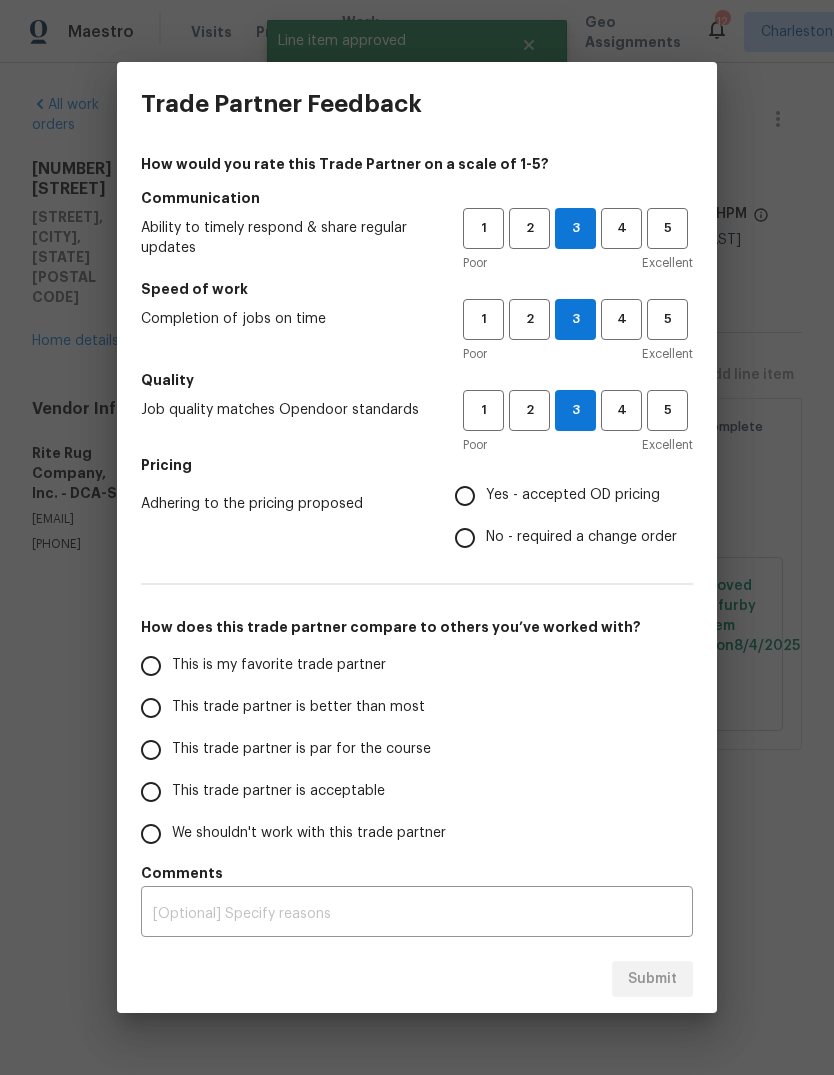 radio on "true" 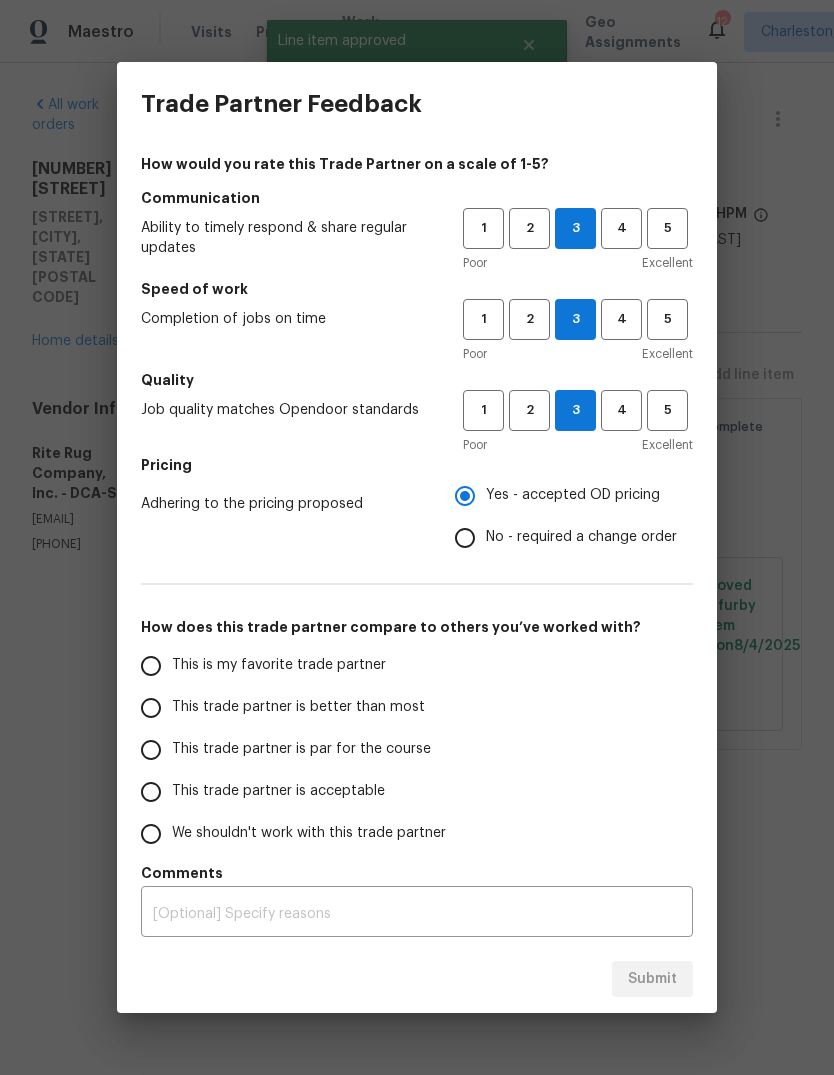 click on "This trade partner is par for the course" at bounding box center (151, 750) 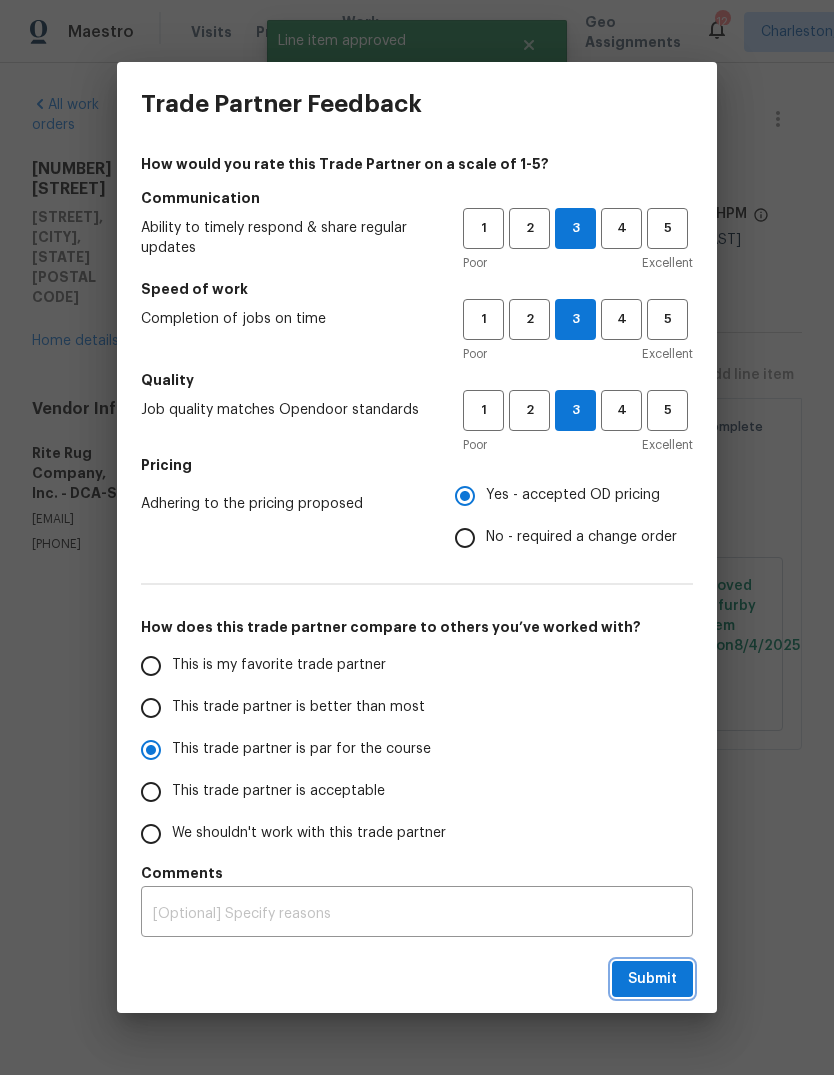 click on "Submit" at bounding box center [652, 979] 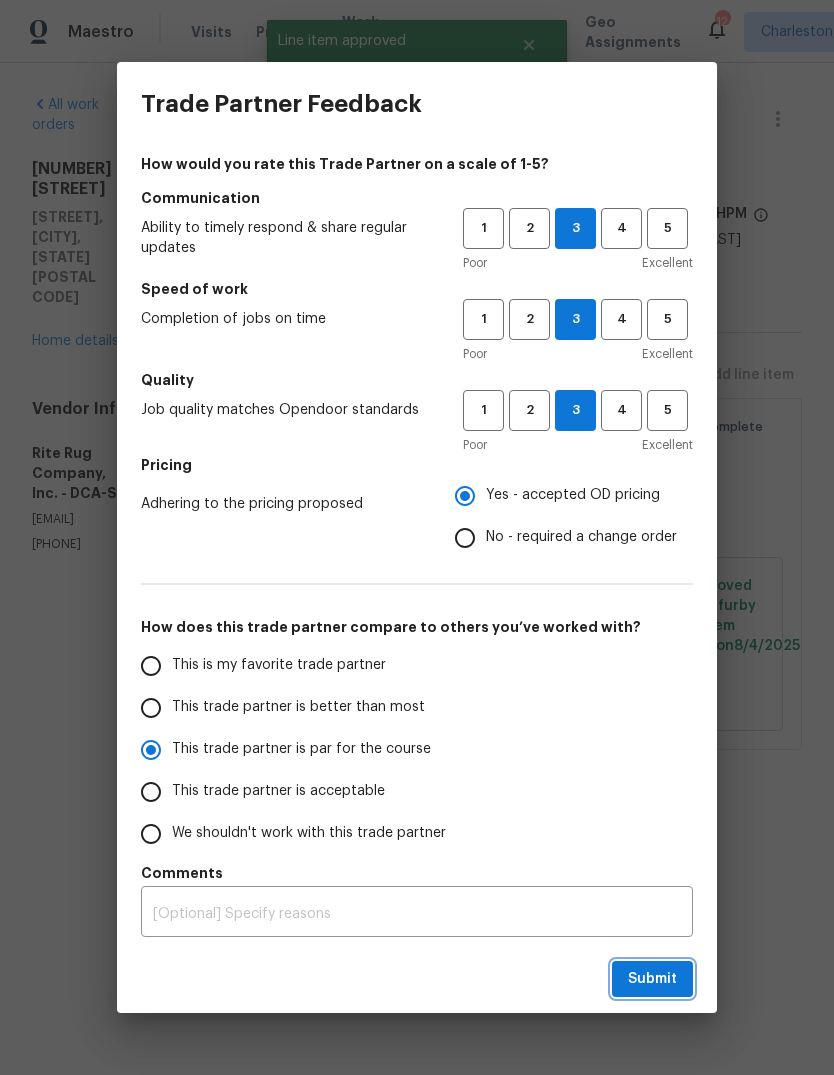 radio on "true" 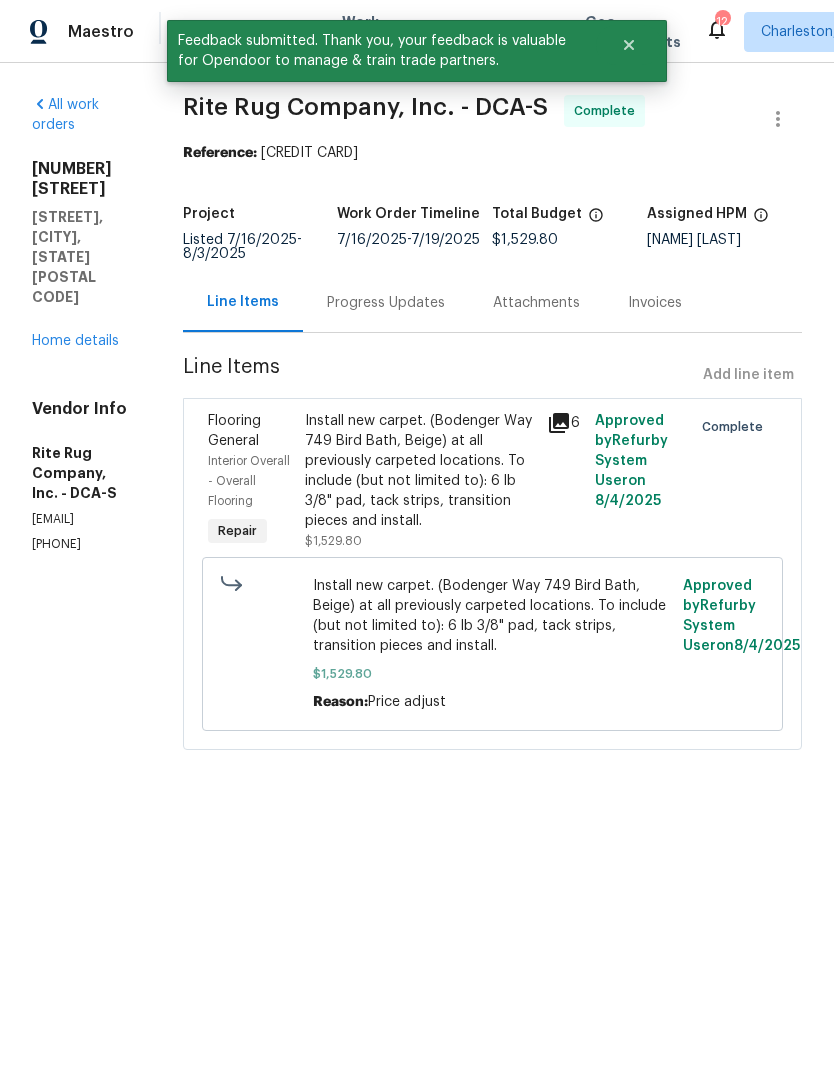click on "Progress Updates" at bounding box center [386, 303] 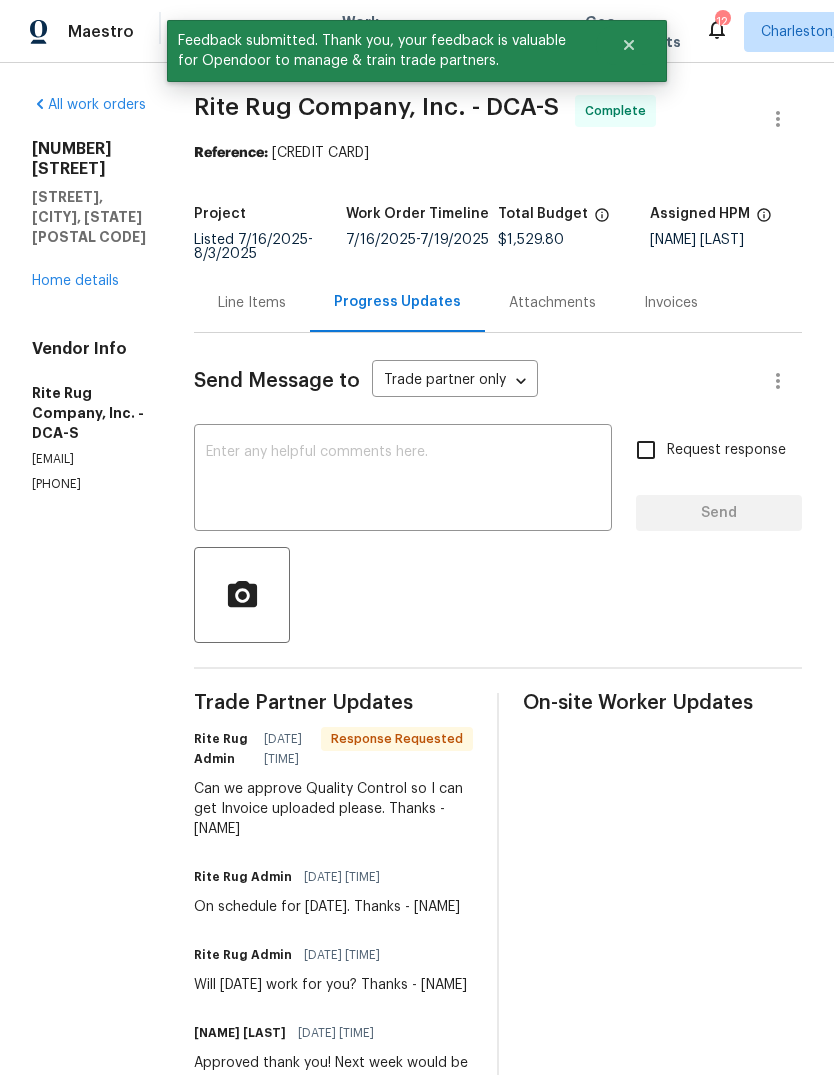 click at bounding box center (403, 480) 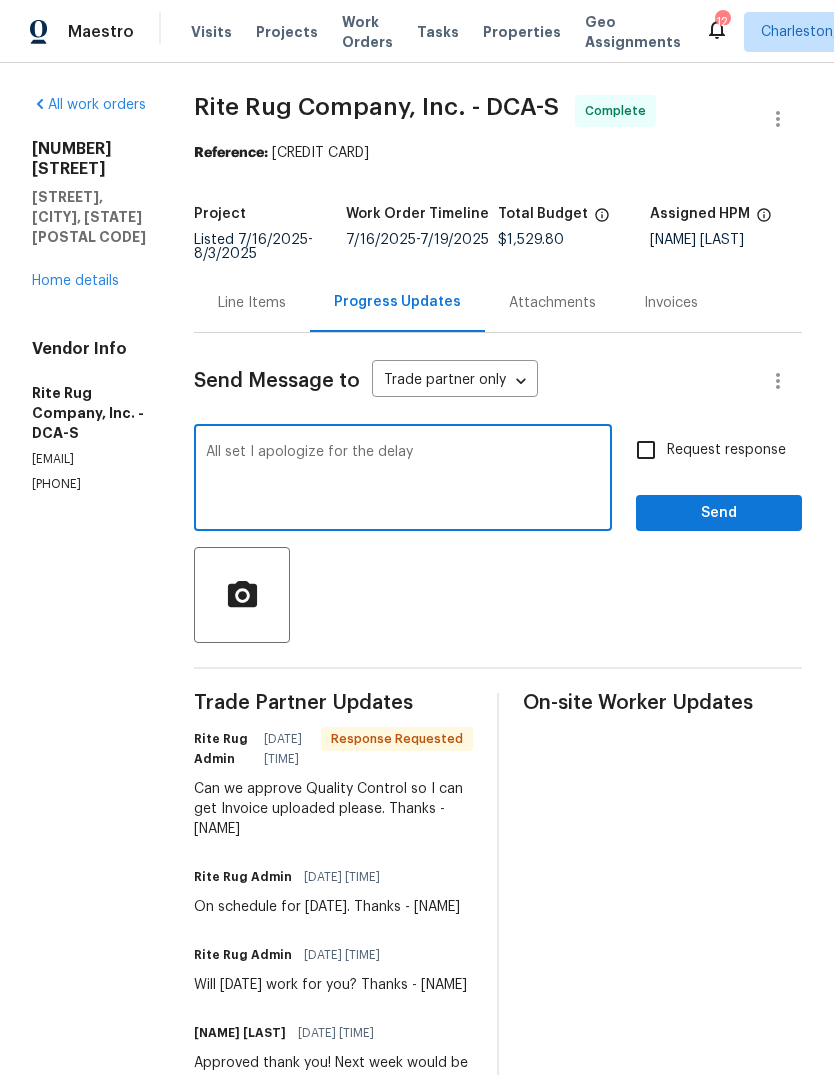 type on "All set I apologize for the delay" 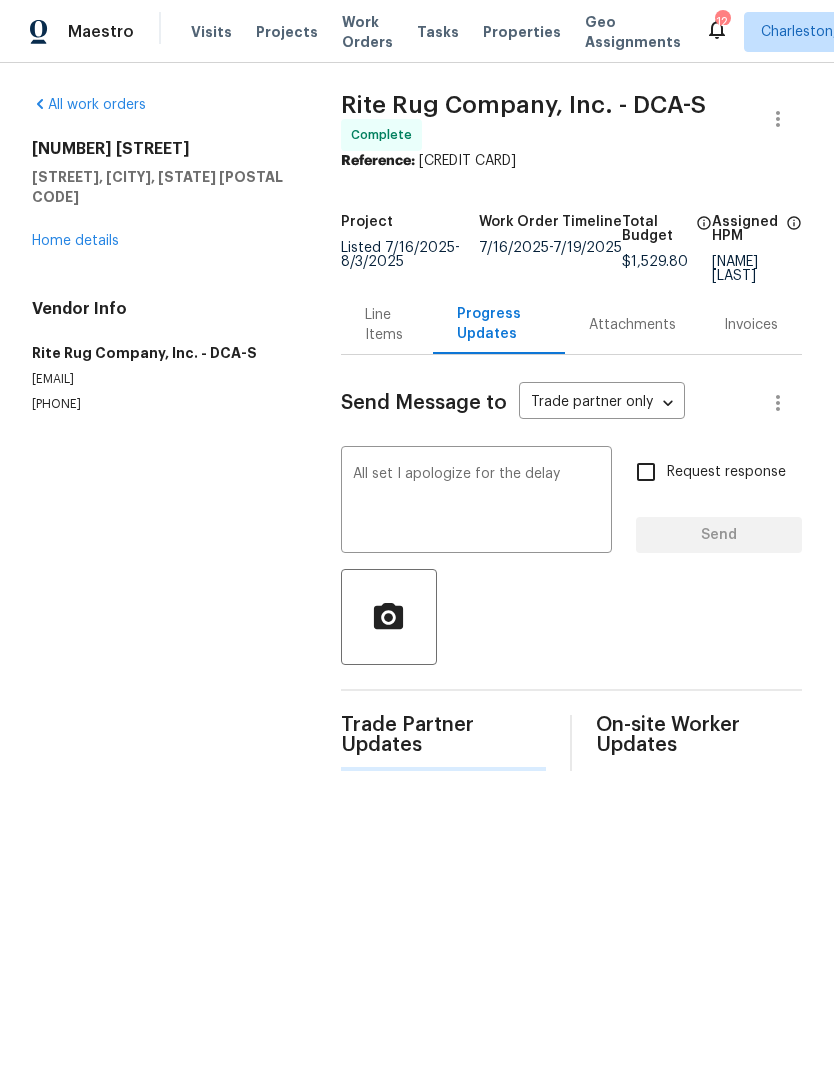 type 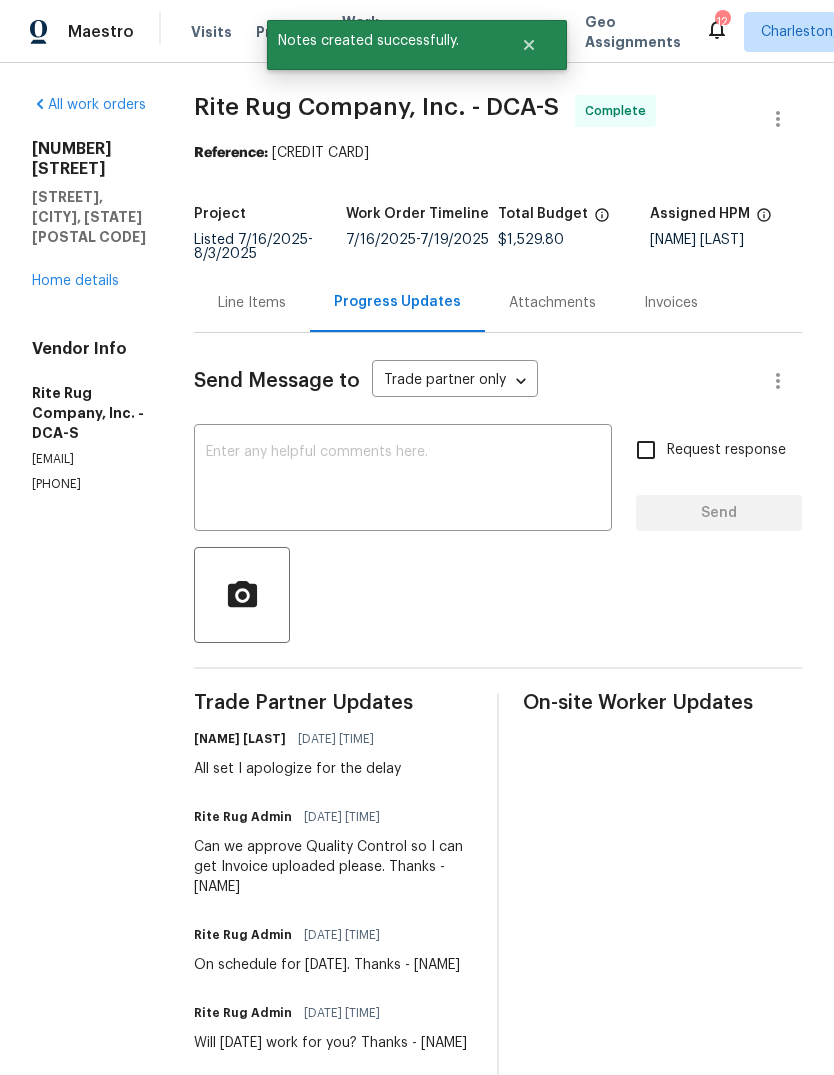 click on "Home details" at bounding box center (75, 281) 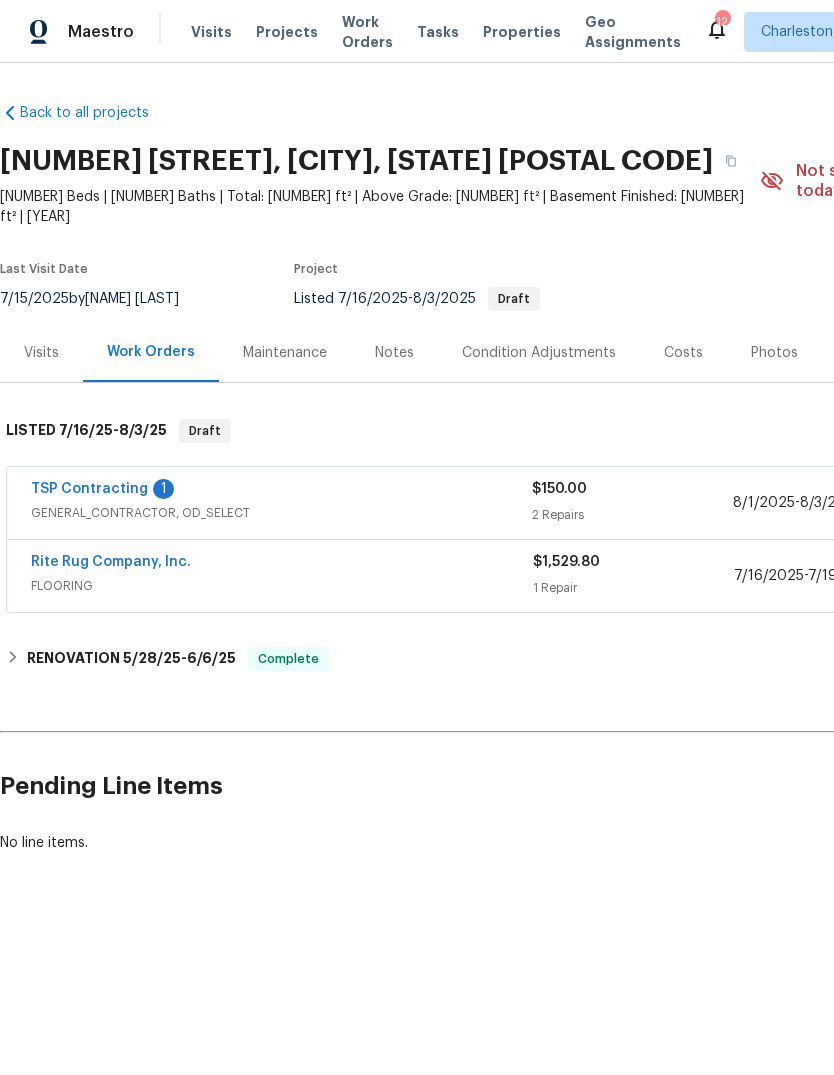 click on "TSP Contracting 1" at bounding box center [281, 491] 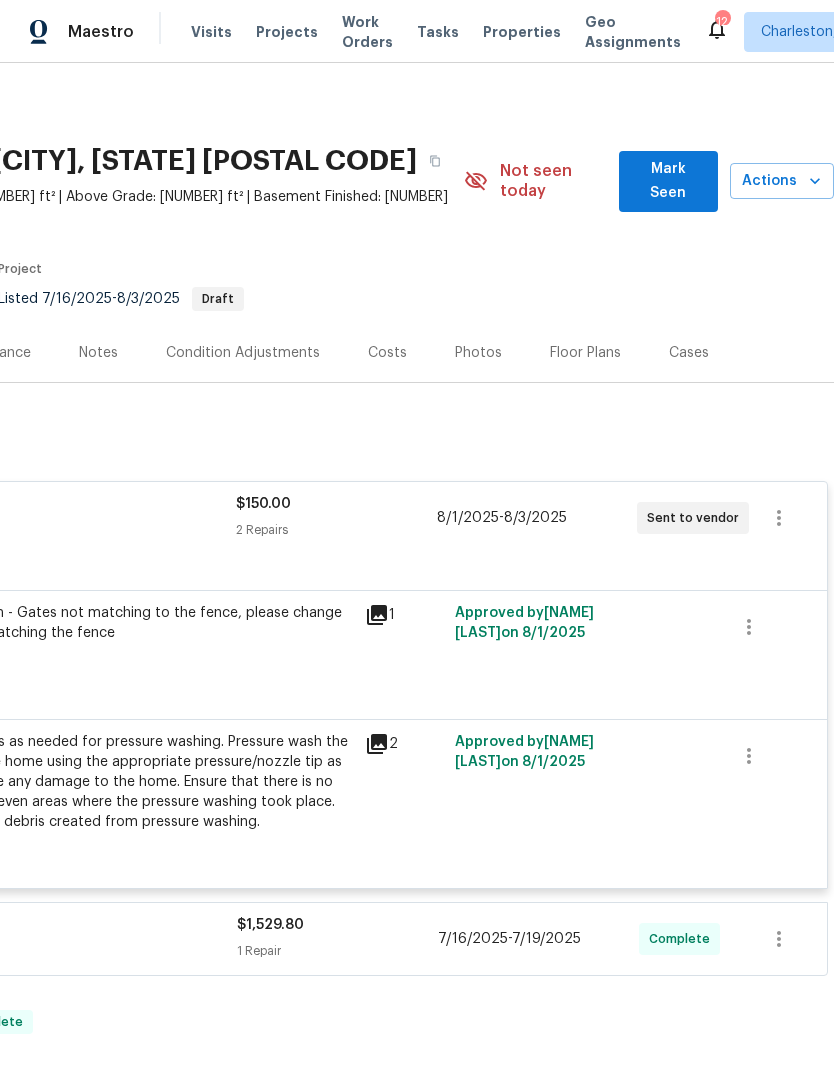 scroll, scrollTop: 0, scrollLeft: 296, axis: horizontal 